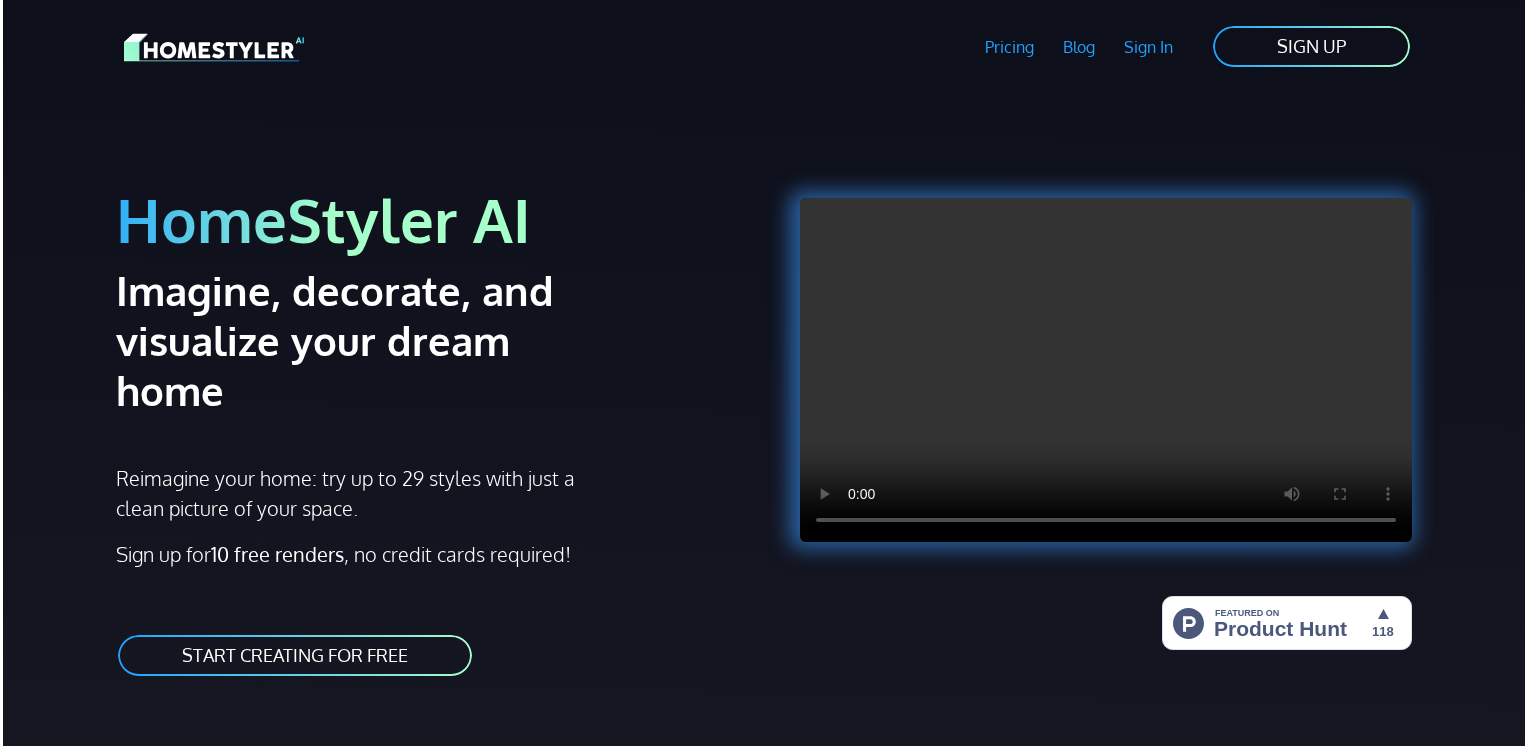 scroll, scrollTop: 0, scrollLeft: 0, axis: both 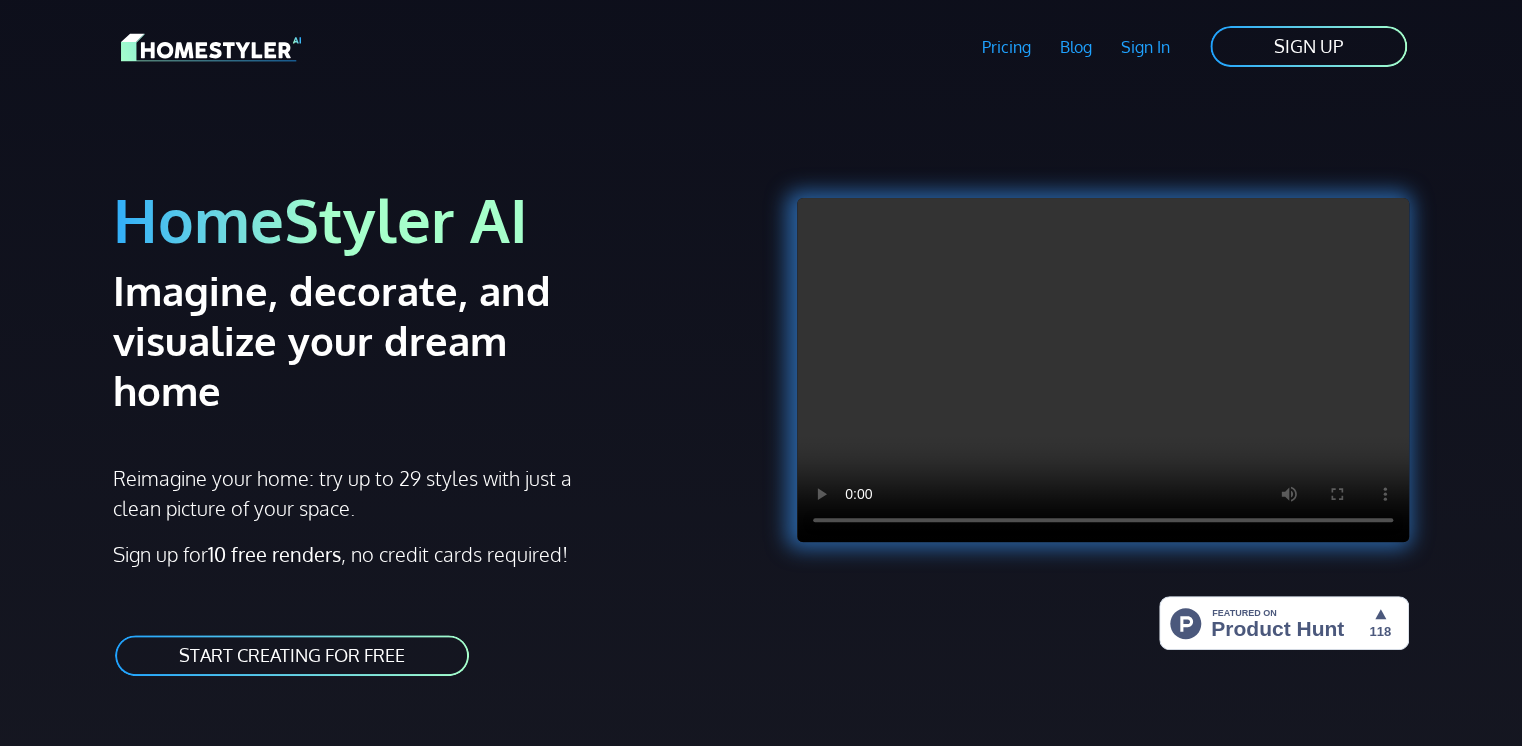 click on "SIGN UP" at bounding box center (1308, 46) 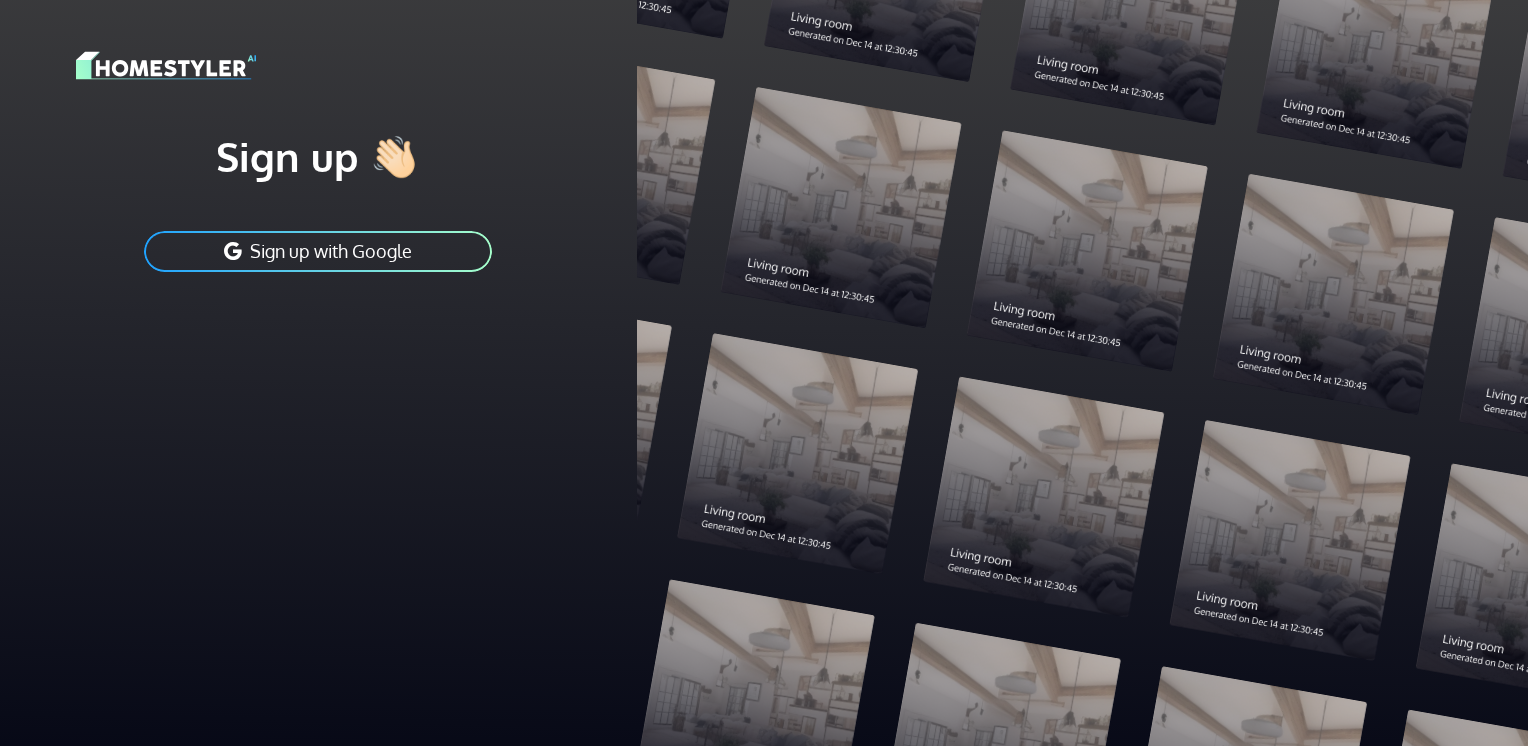 click on "Sign up with Google" at bounding box center [318, 251] 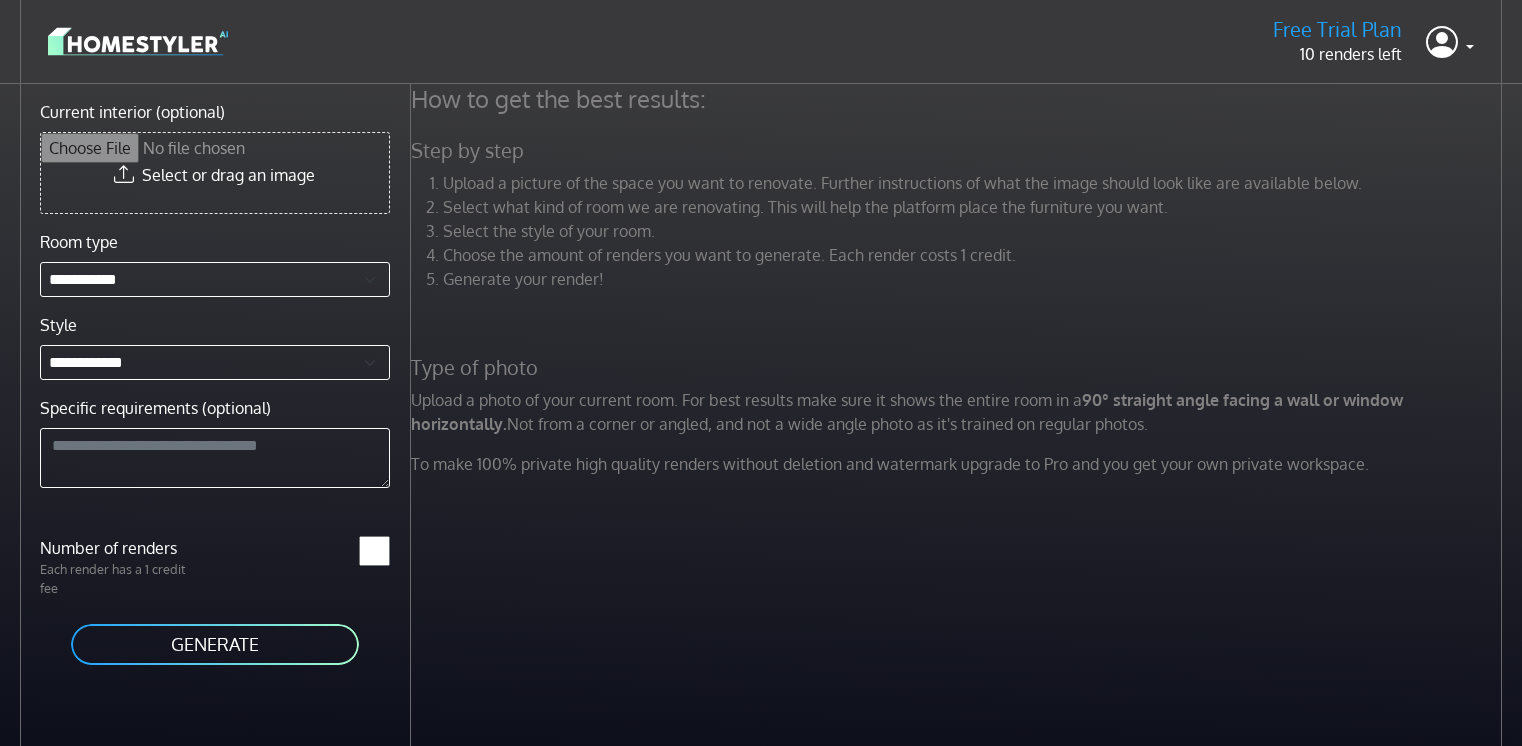 scroll, scrollTop: 0, scrollLeft: 0, axis: both 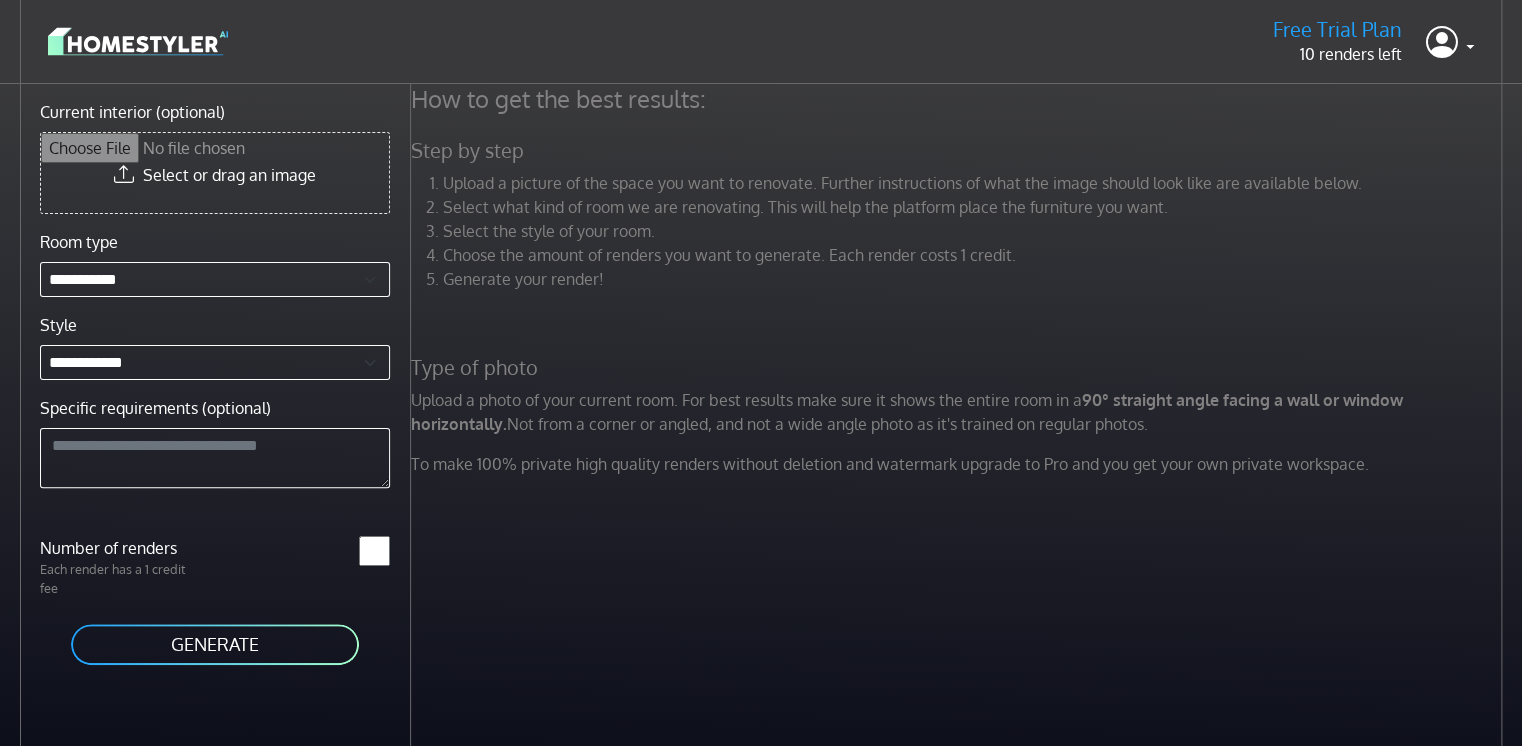 click on "Current interior (optional)" at bounding box center (215, 173) 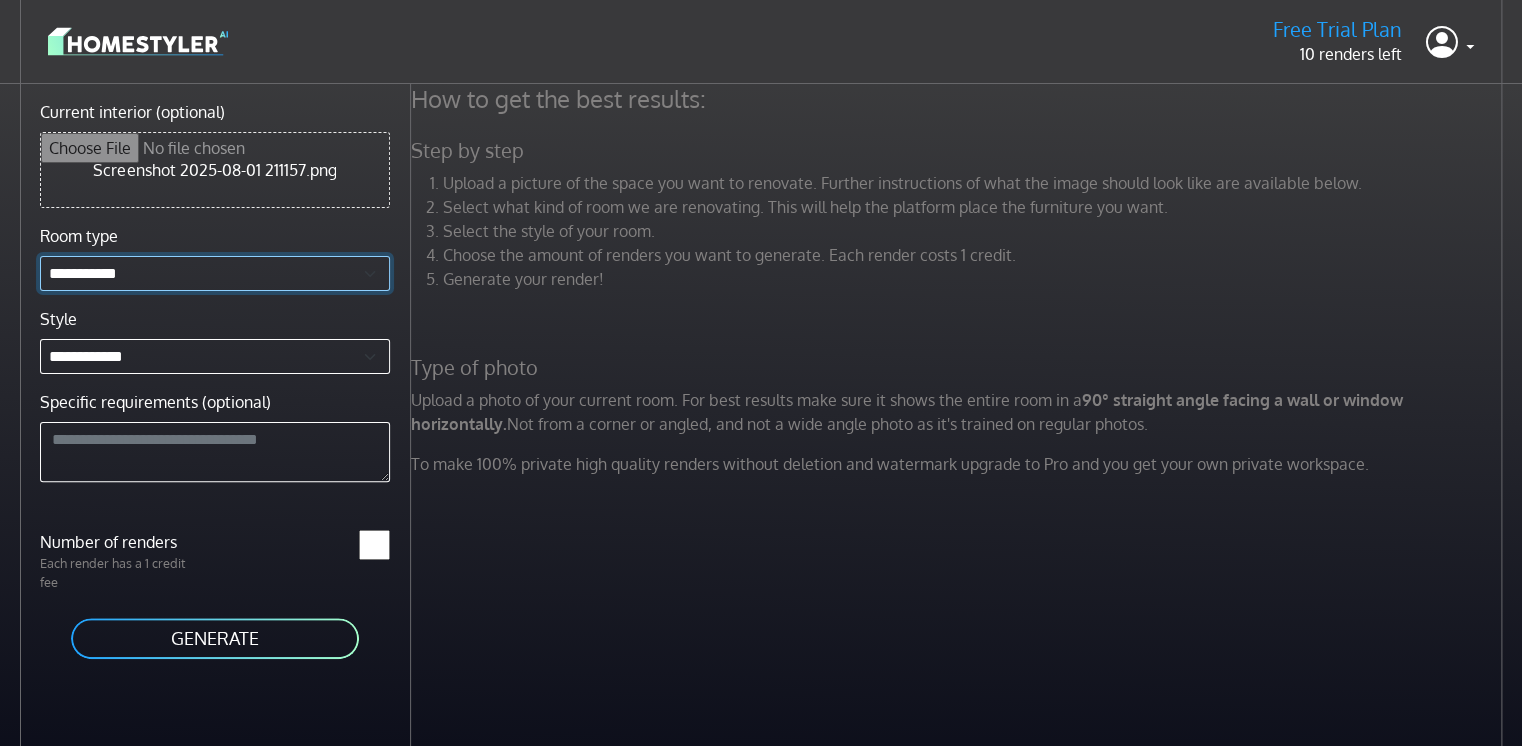 click on "**********" at bounding box center [215, 273] 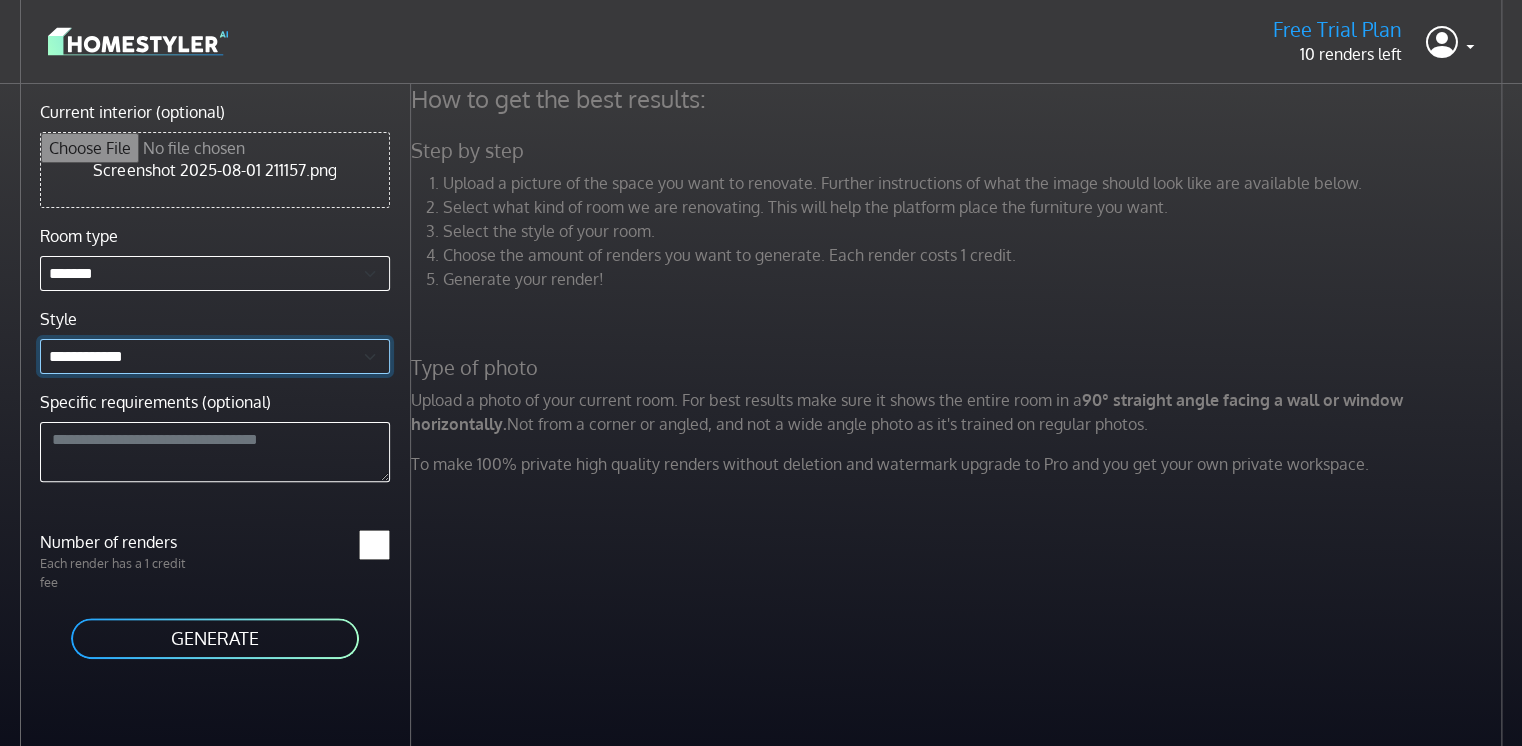 click on "**********" at bounding box center [215, 356] 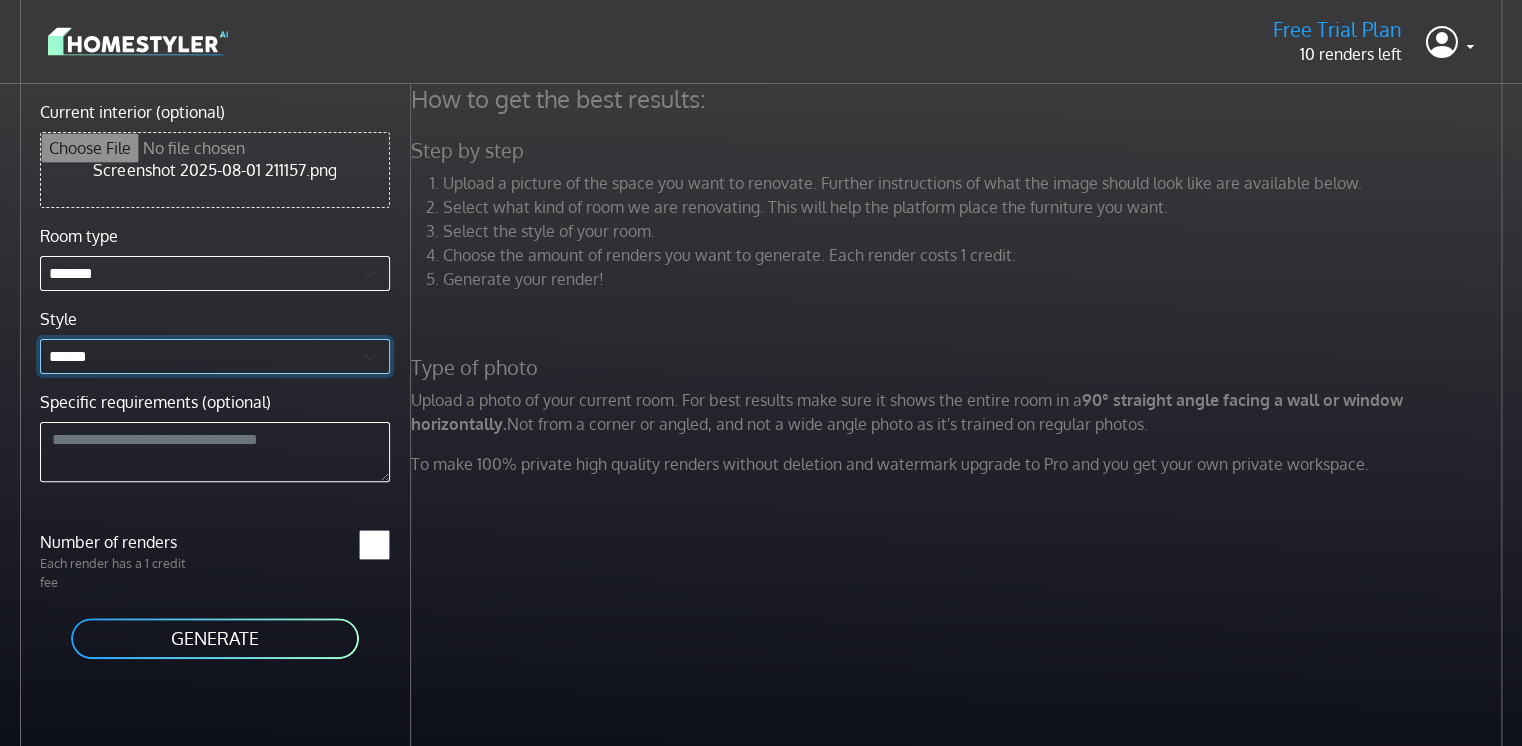click on "**********" at bounding box center [215, 356] 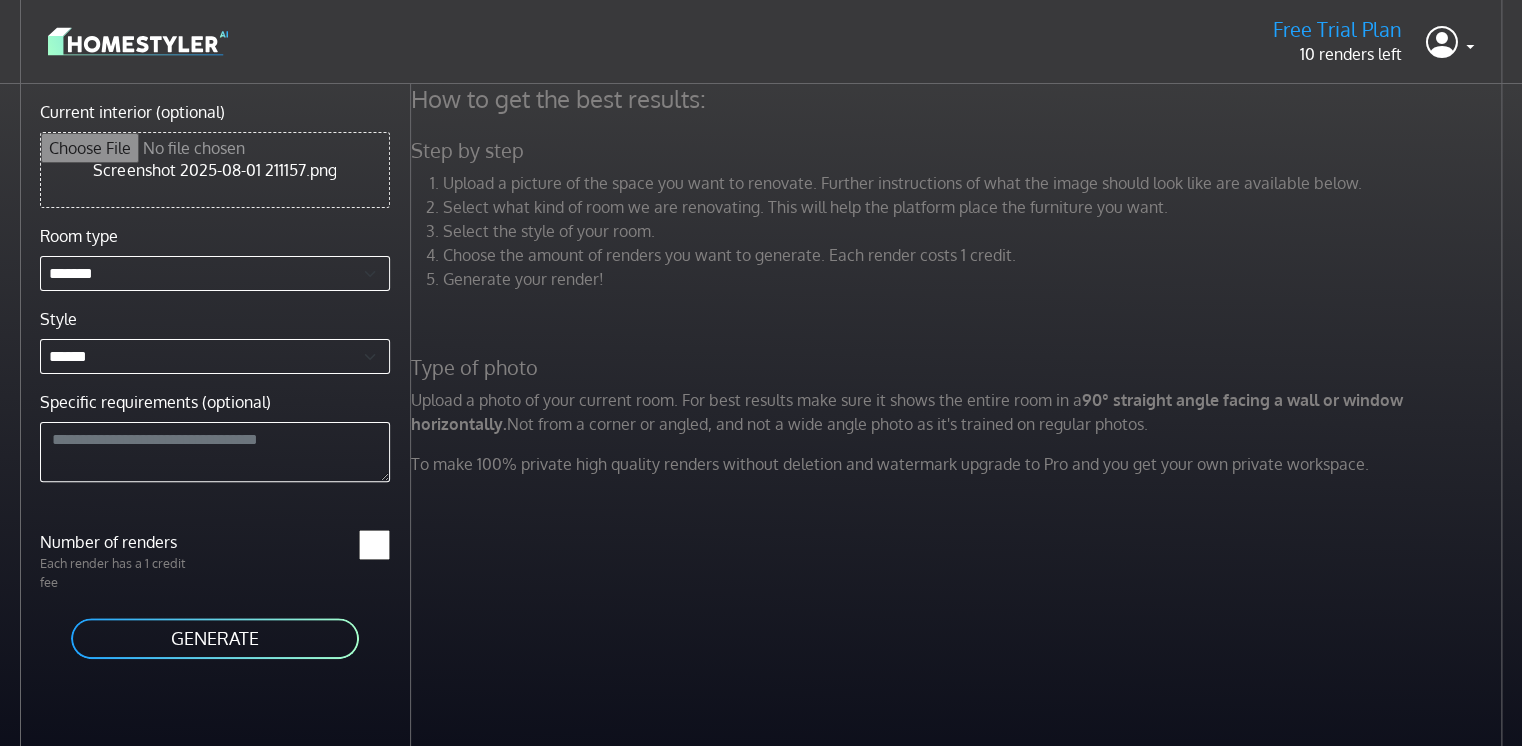 click on "GENERATE" at bounding box center (215, 638) 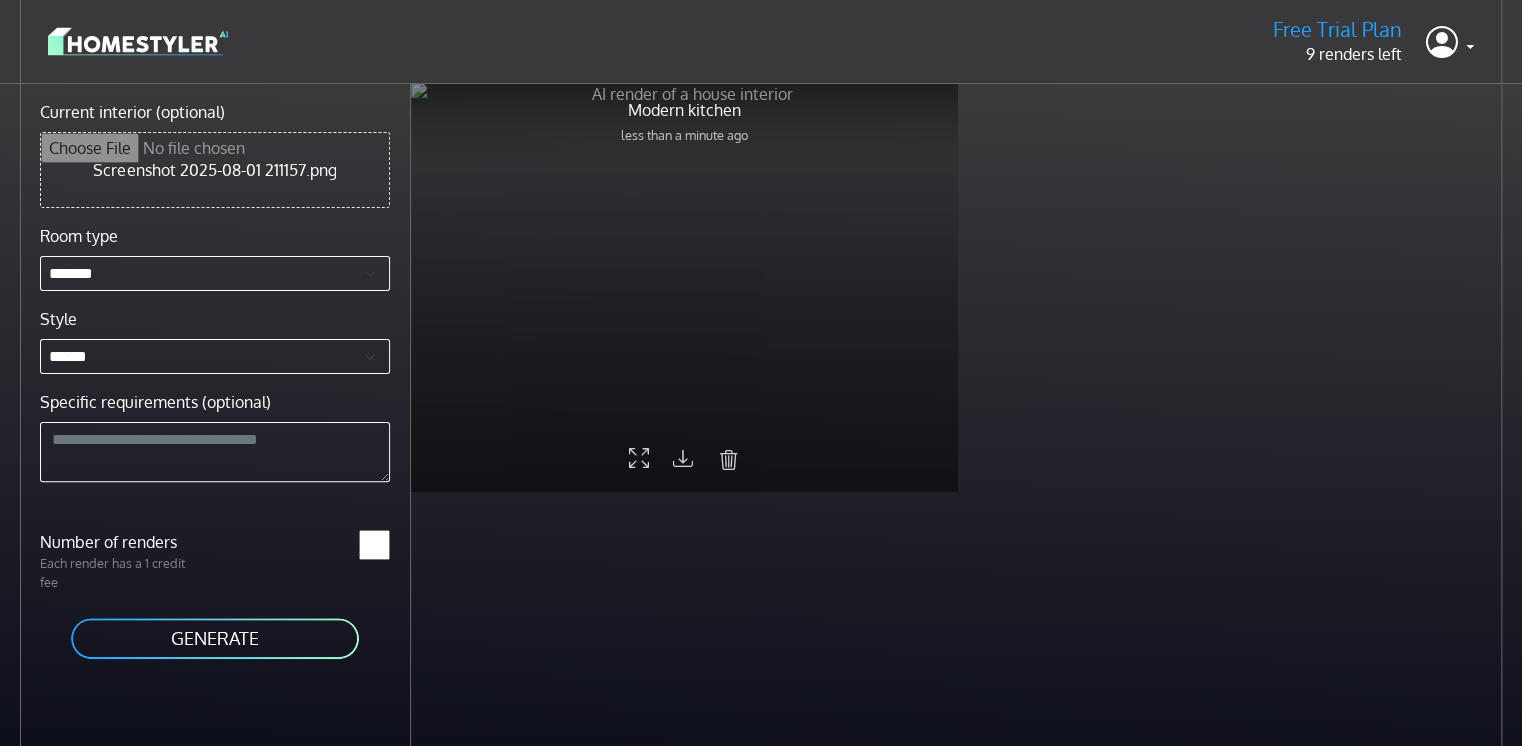 click at bounding box center (683, 457) 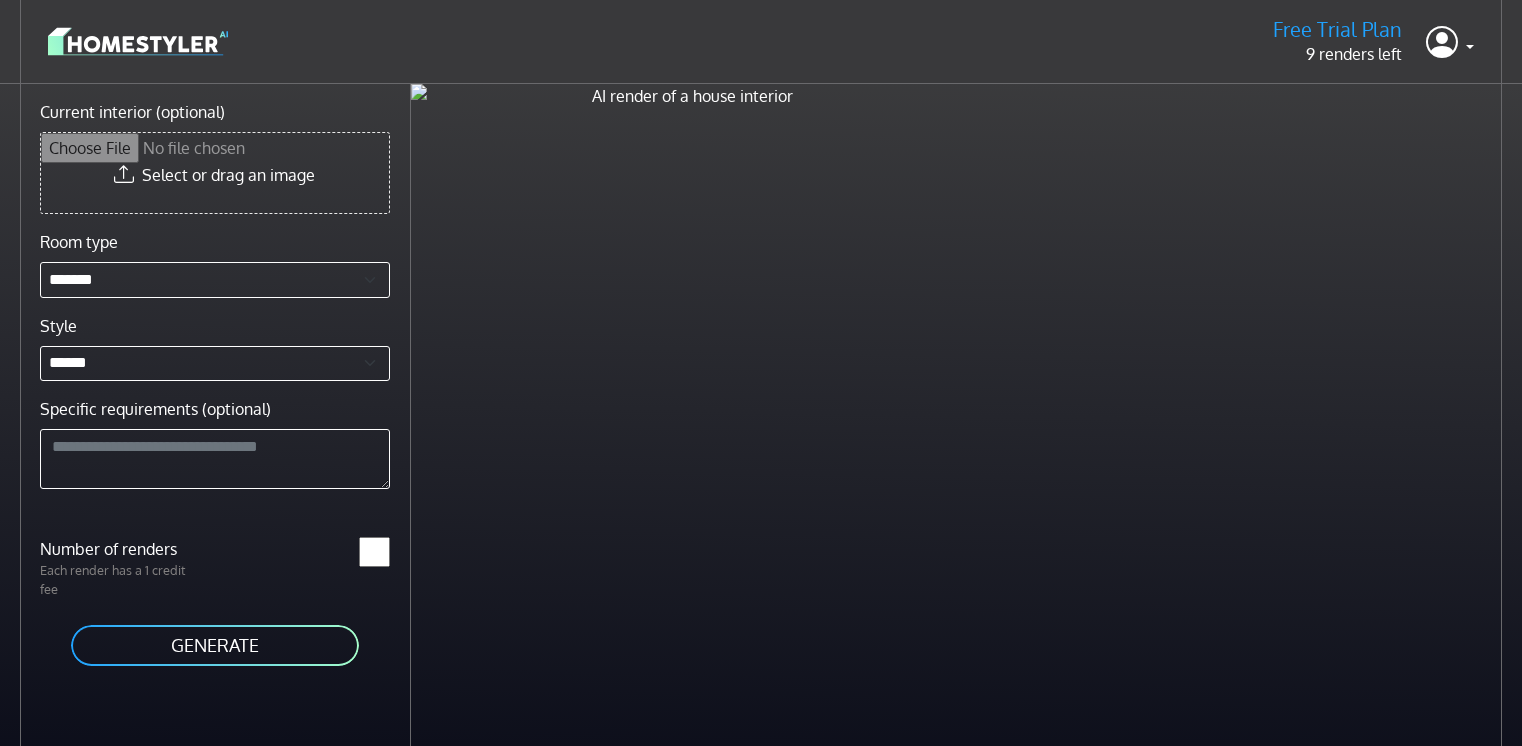 select on "*******" 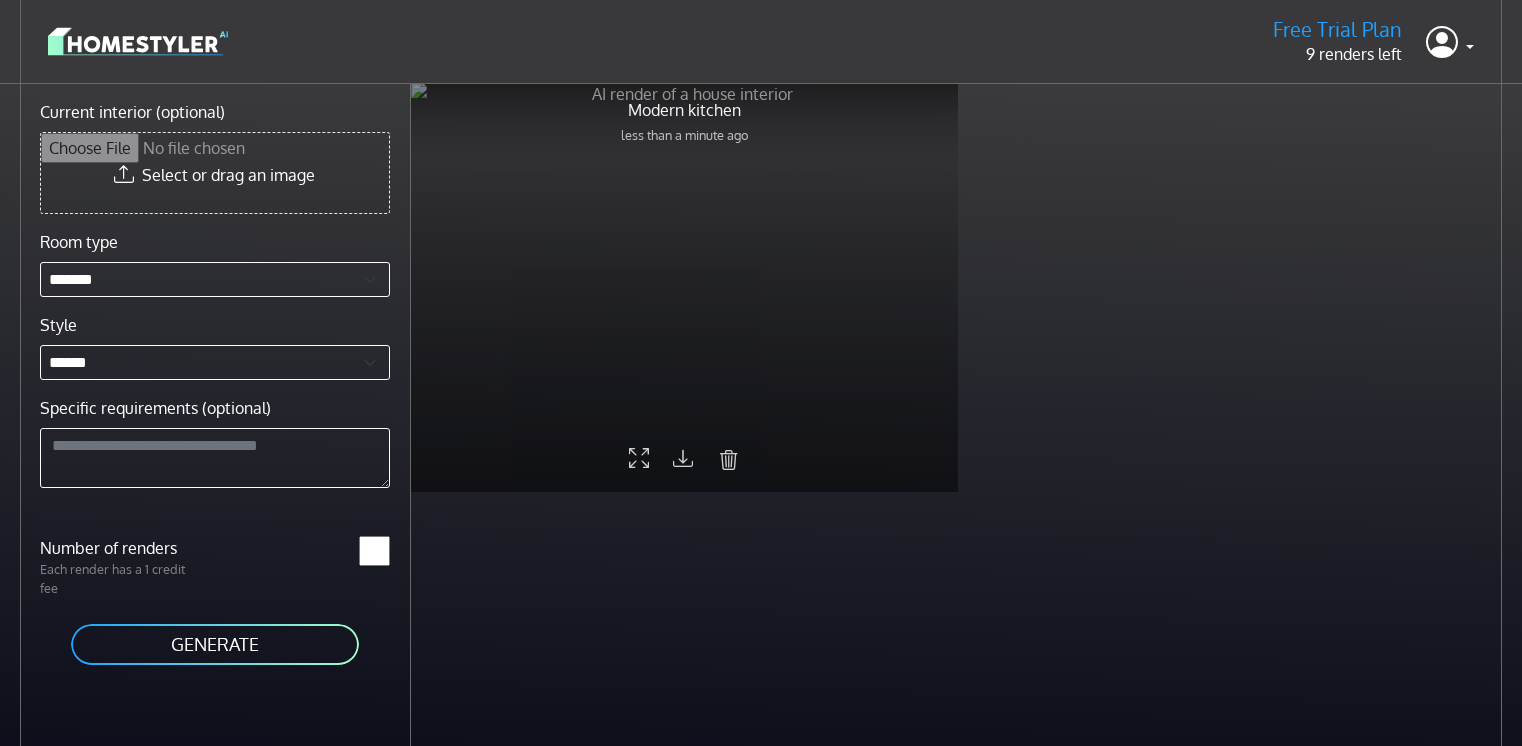 scroll, scrollTop: 0, scrollLeft: 0, axis: both 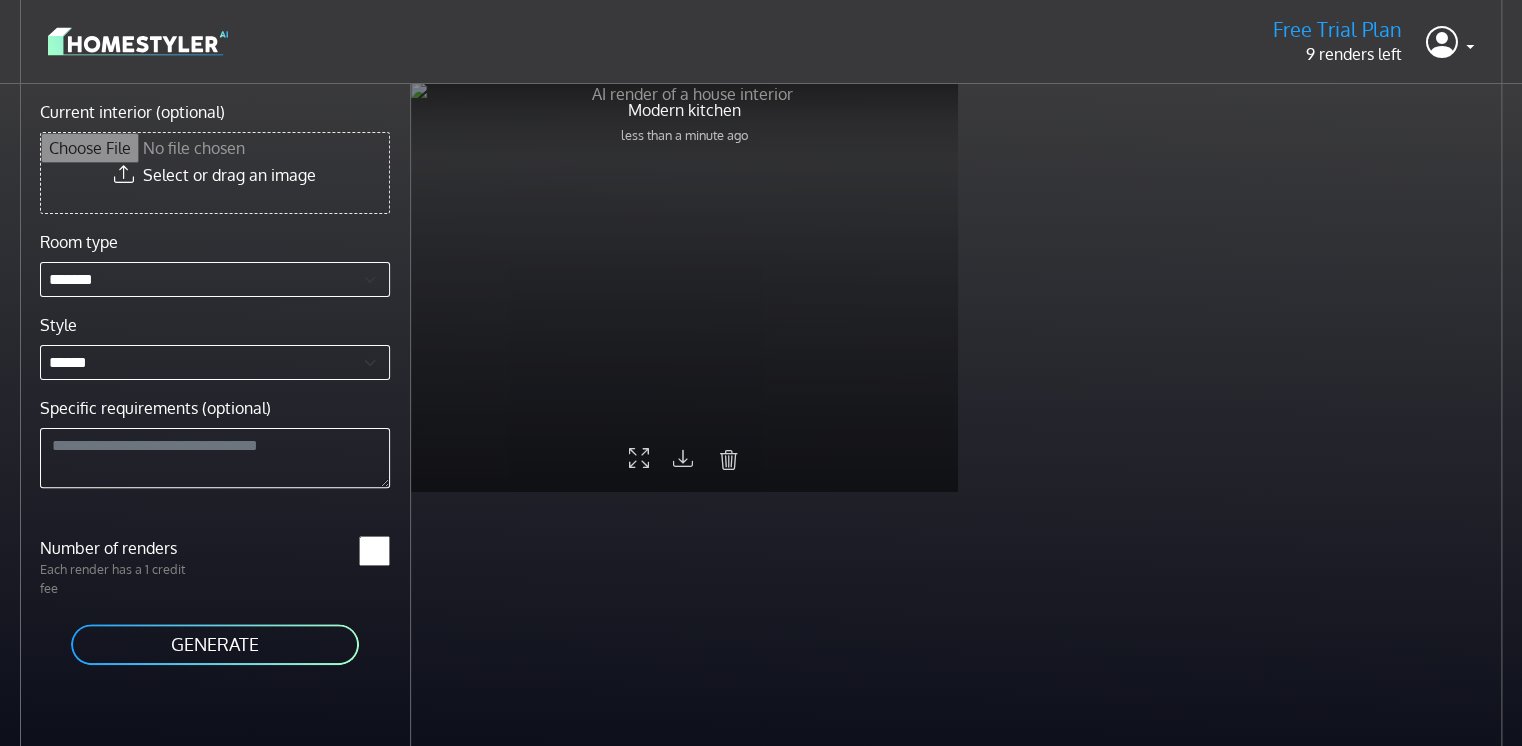 click at bounding box center (683, 457) 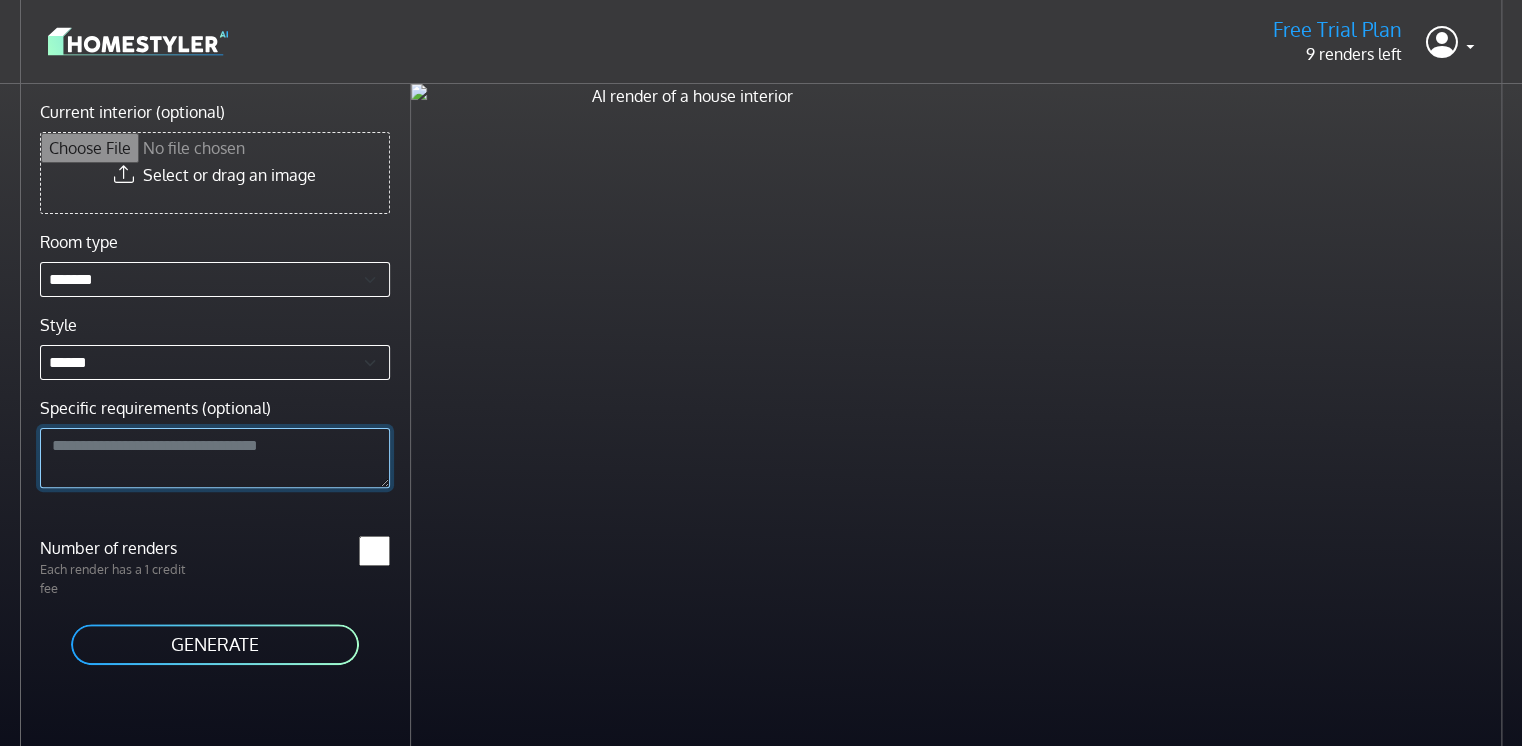click on "Specific requirements (optional)" at bounding box center [215, 458] 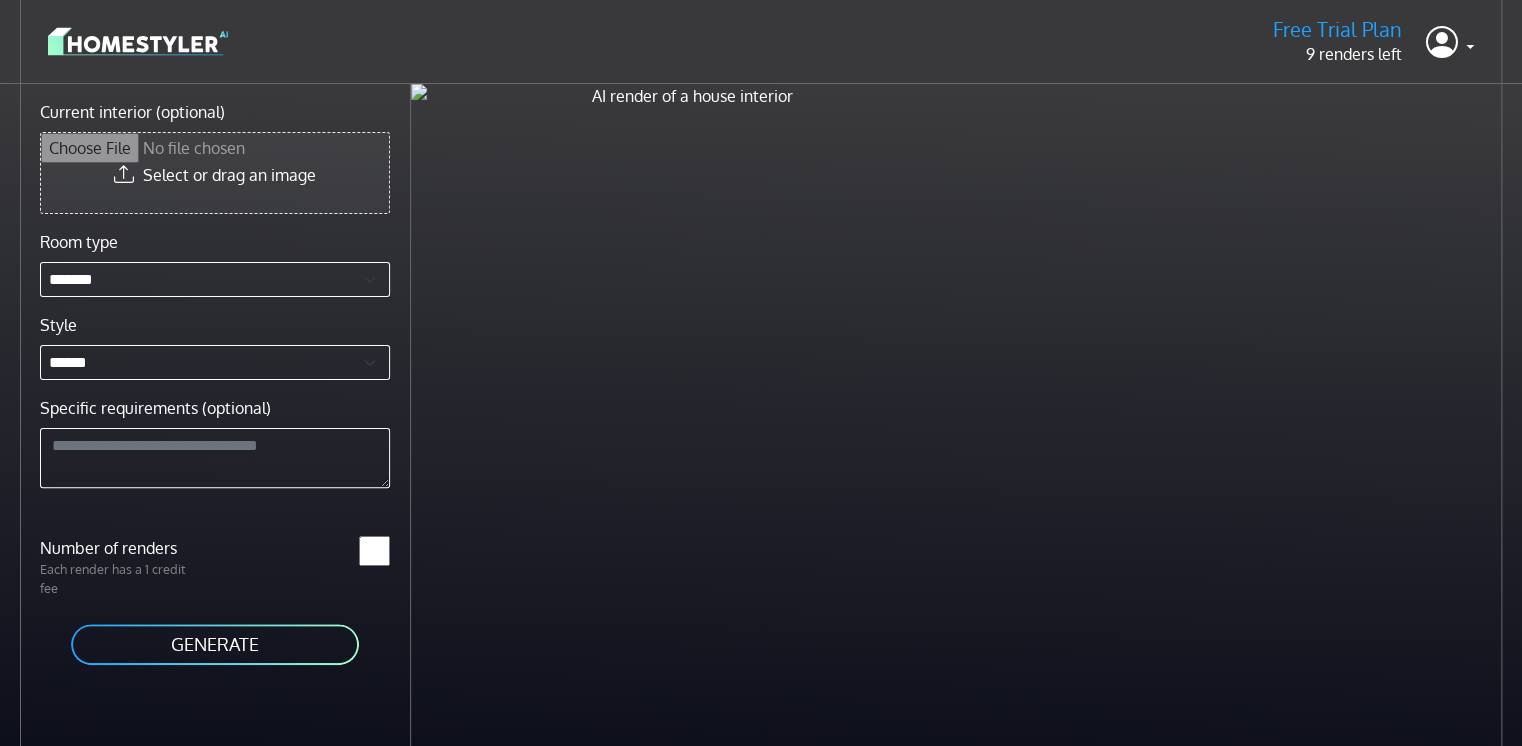 click on "Current interior (optional)" at bounding box center (215, 173) 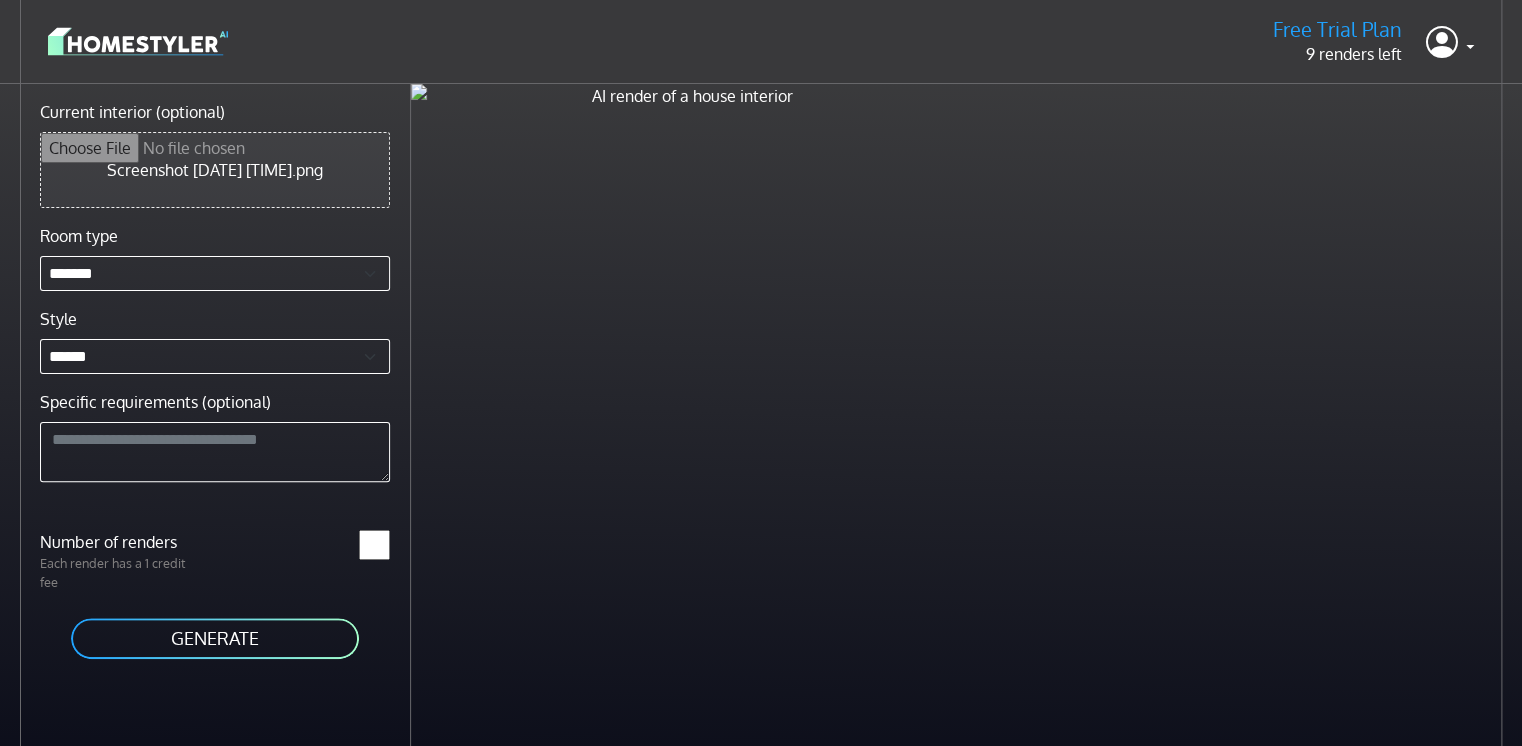 click on "GENERATE" at bounding box center (215, 638) 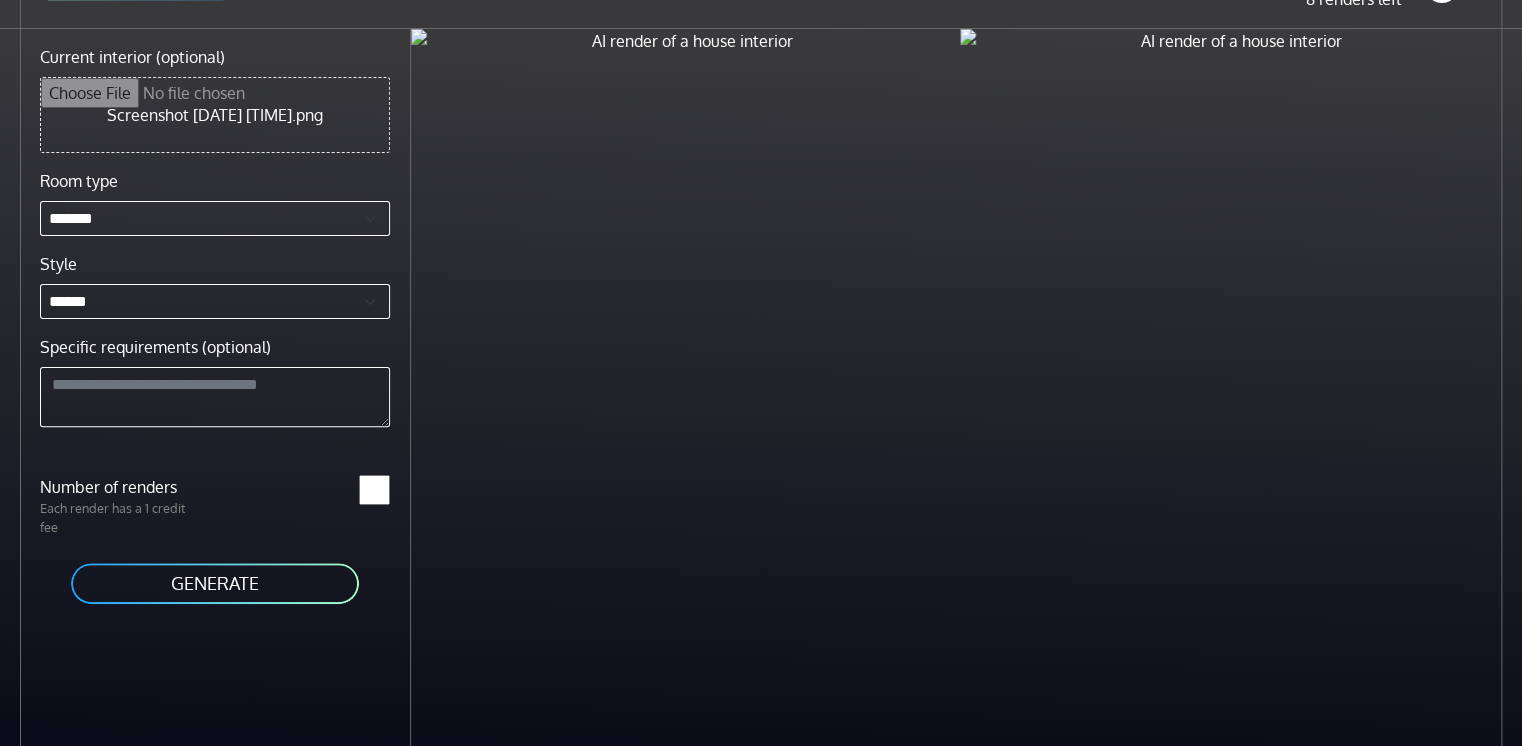 scroll, scrollTop: 84, scrollLeft: 0, axis: vertical 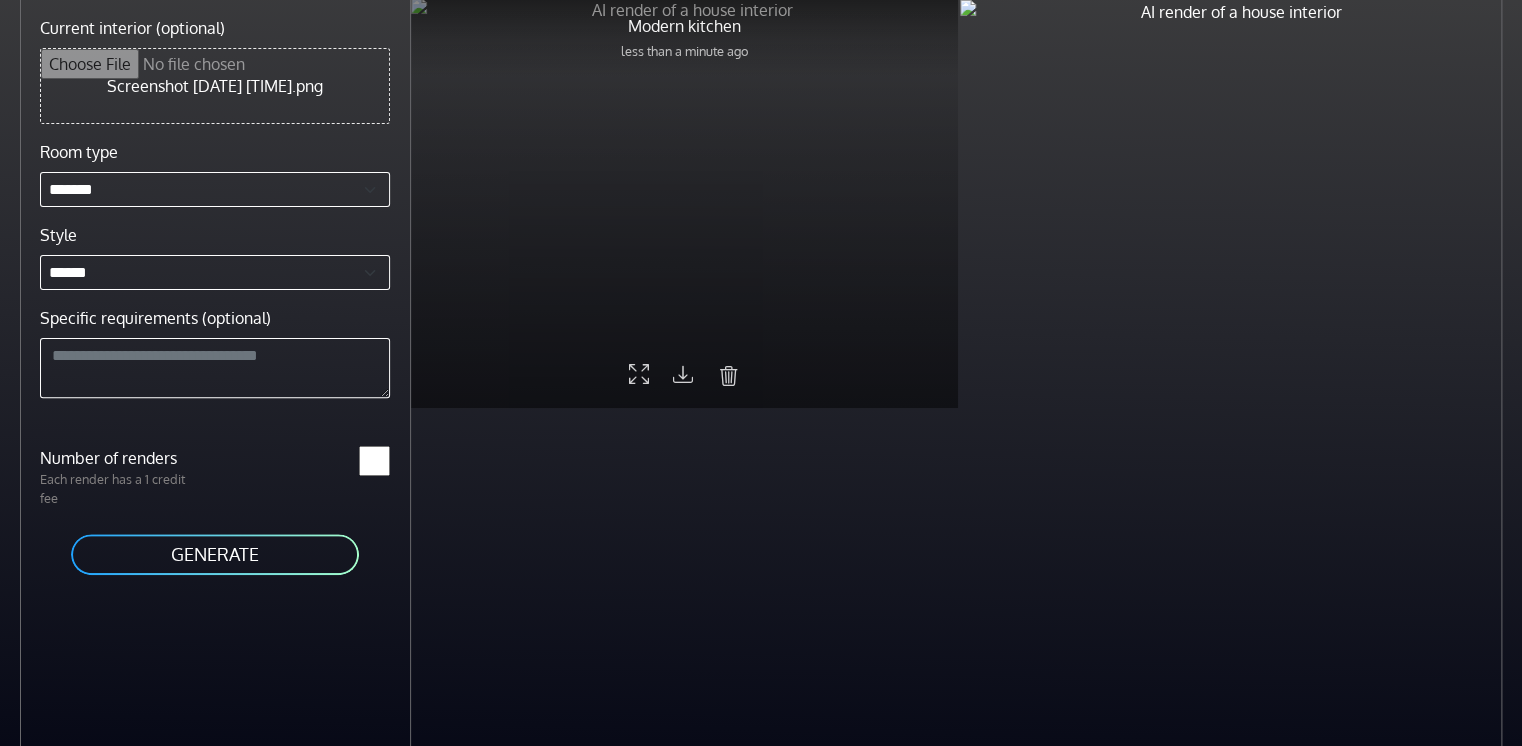 click at bounding box center (729, 375) 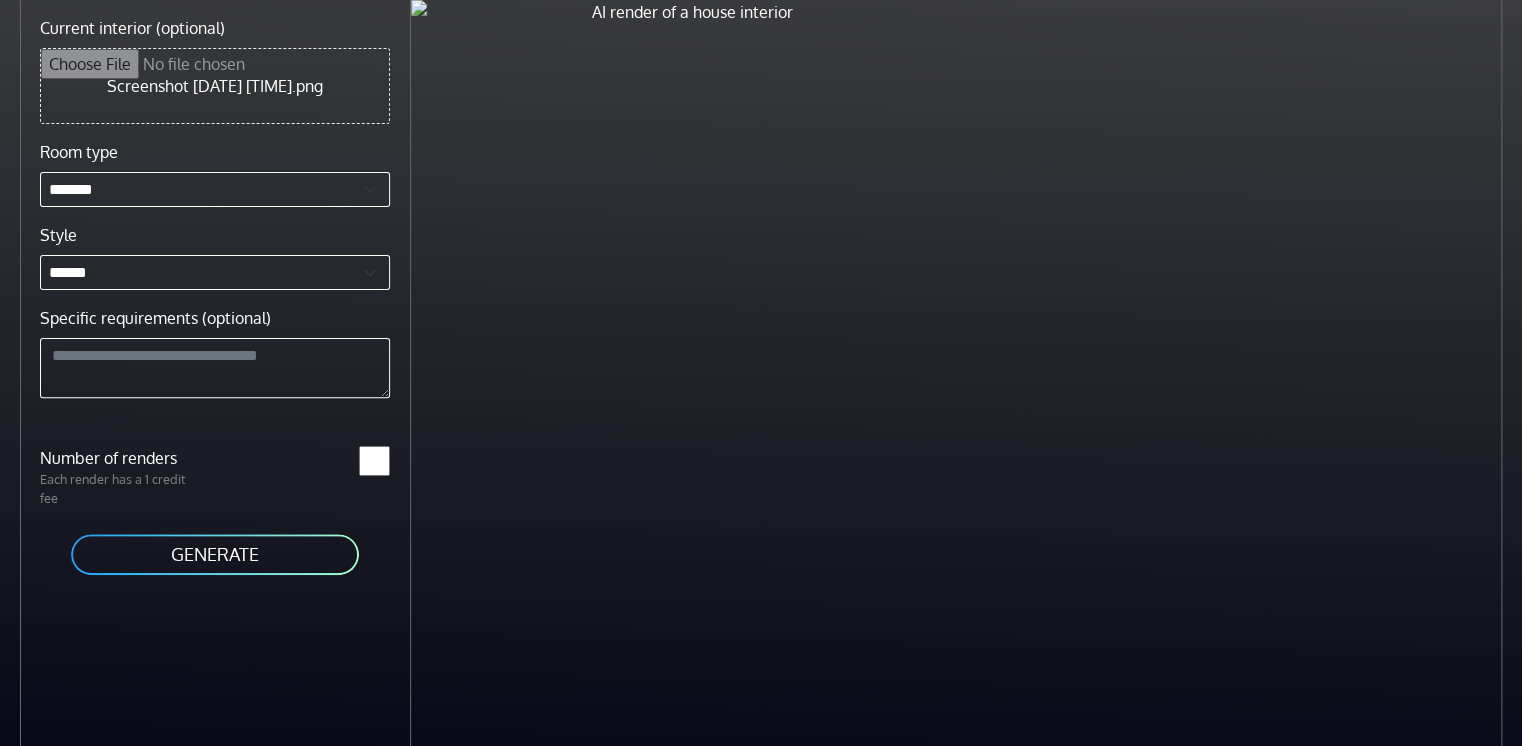 click on "Current interior (optional)" at bounding box center (215, 86) 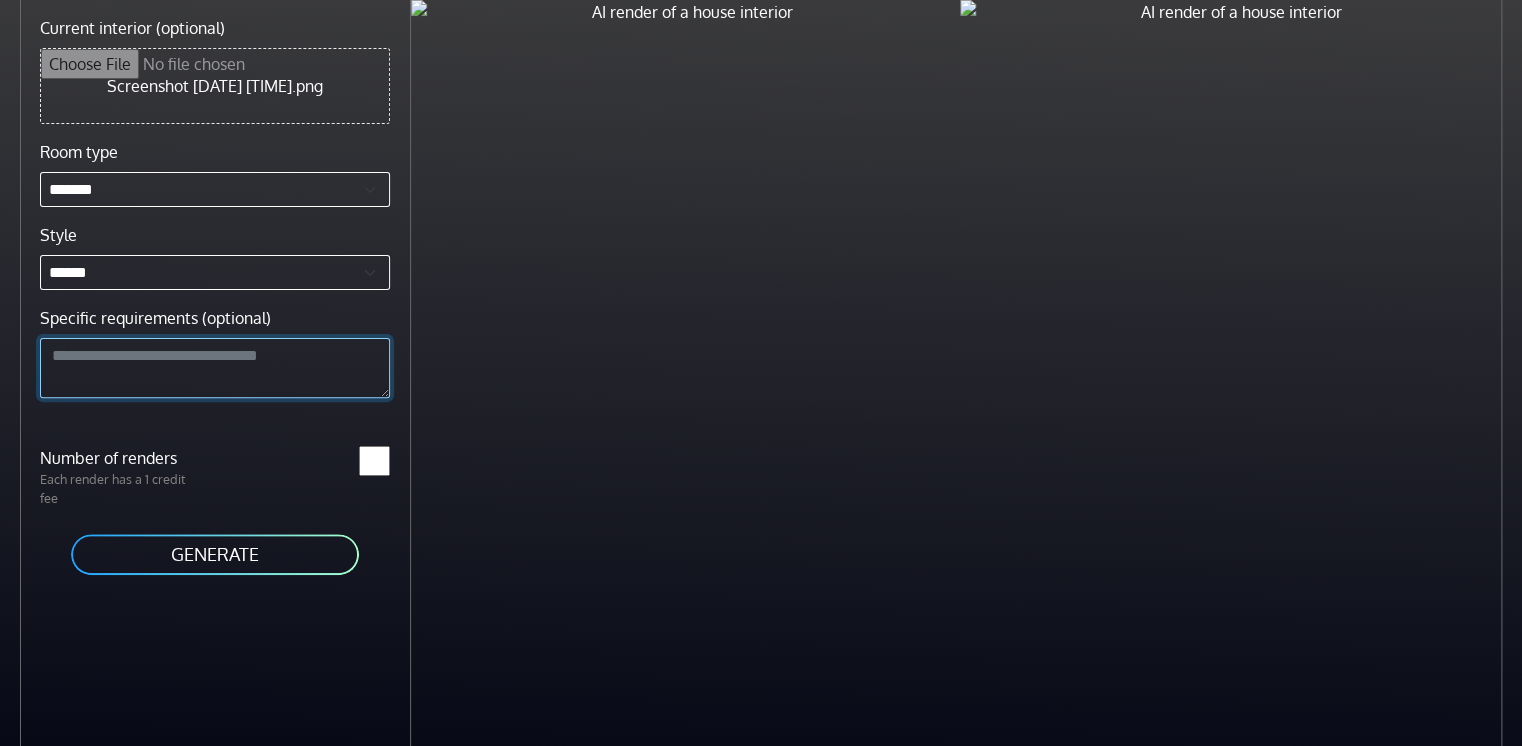 click on "Specific requirements (optional)" at bounding box center (215, 368) 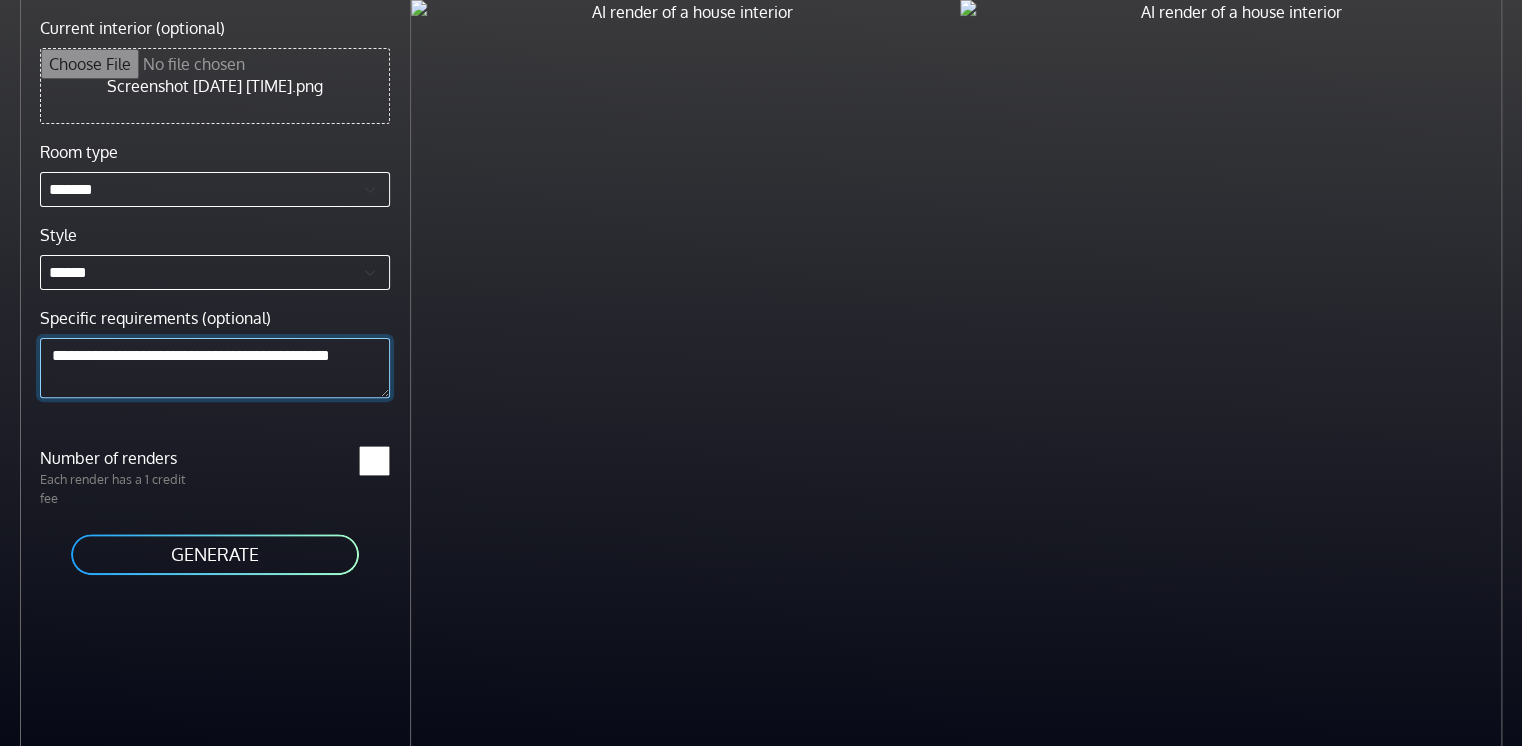 scroll, scrollTop: 18, scrollLeft: 0, axis: vertical 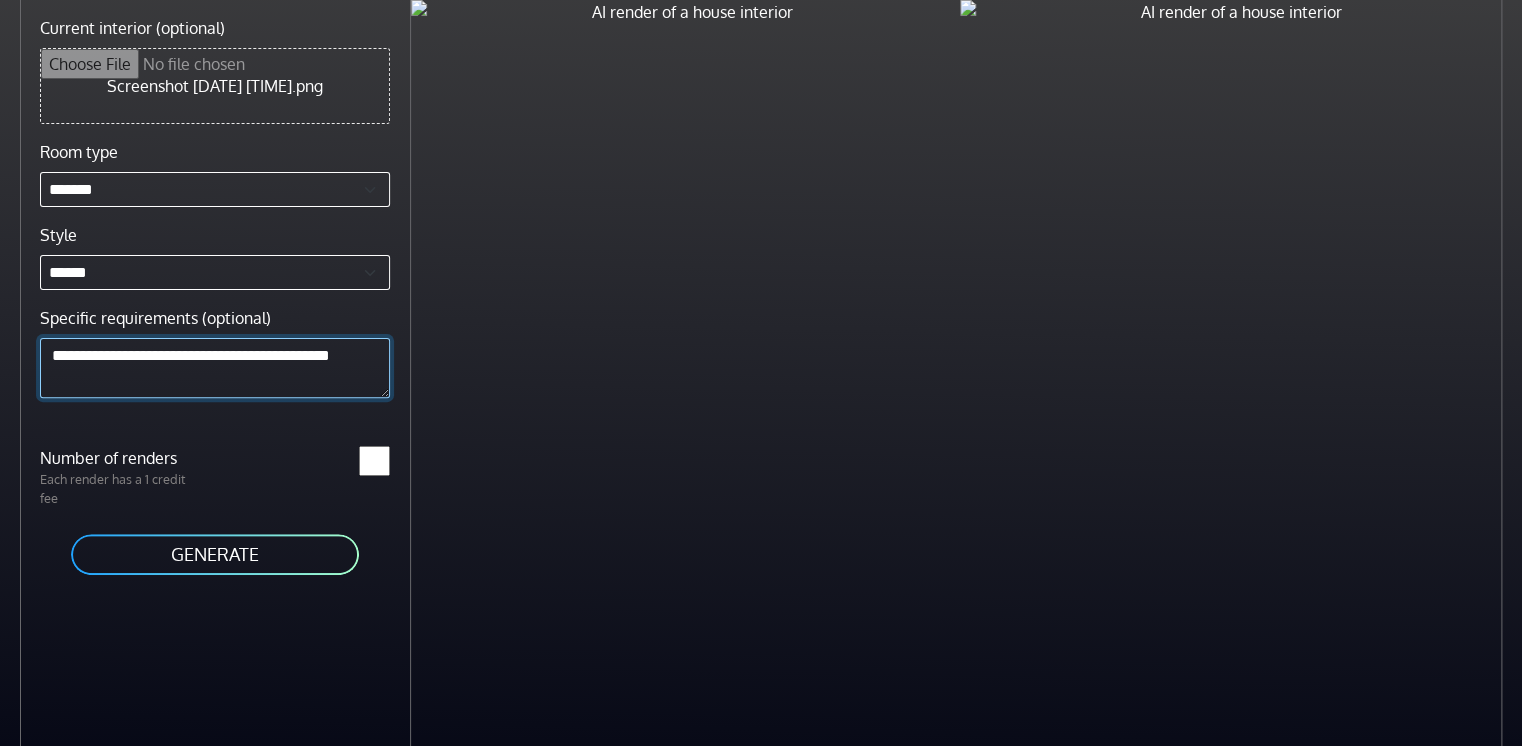 type on "**********" 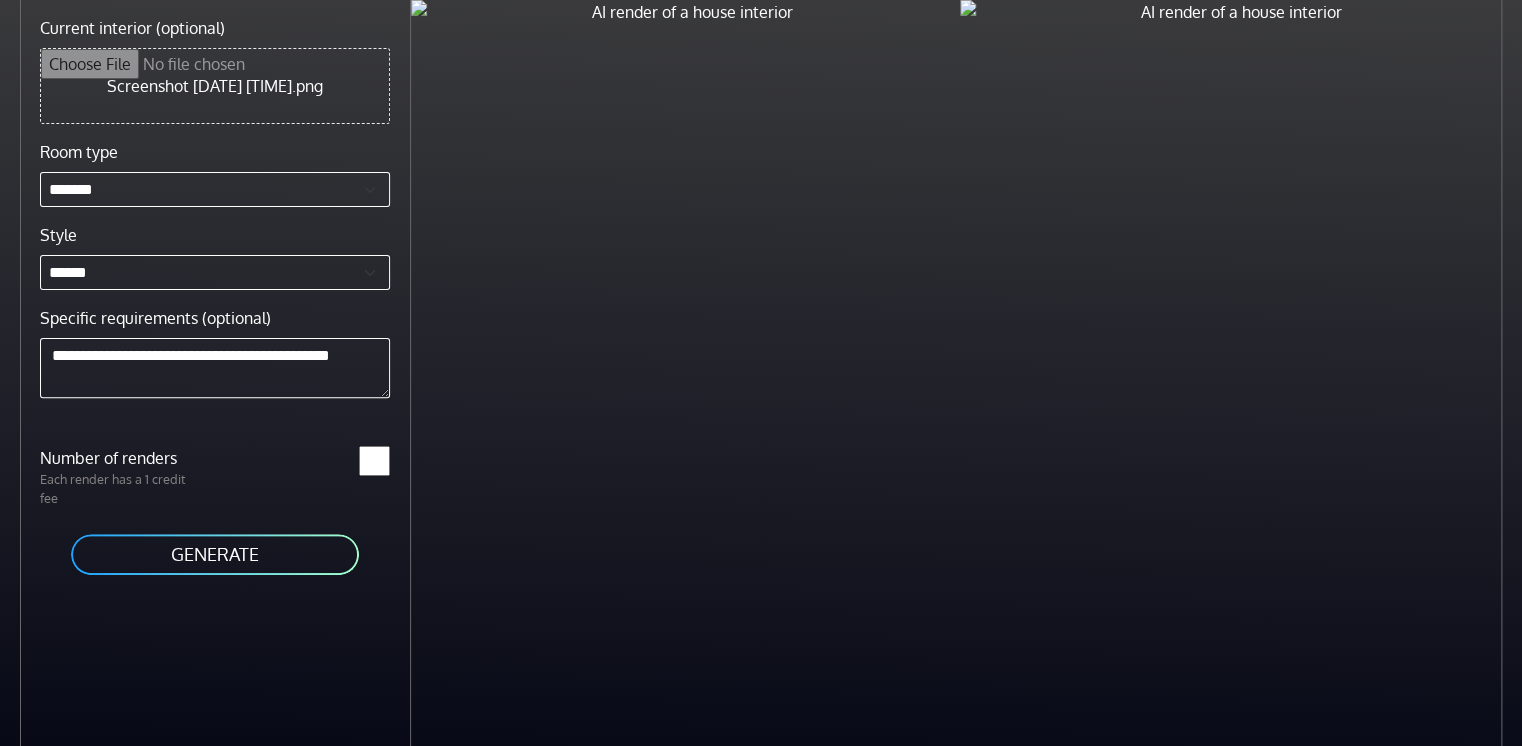 click on "GENERATE" at bounding box center (215, 554) 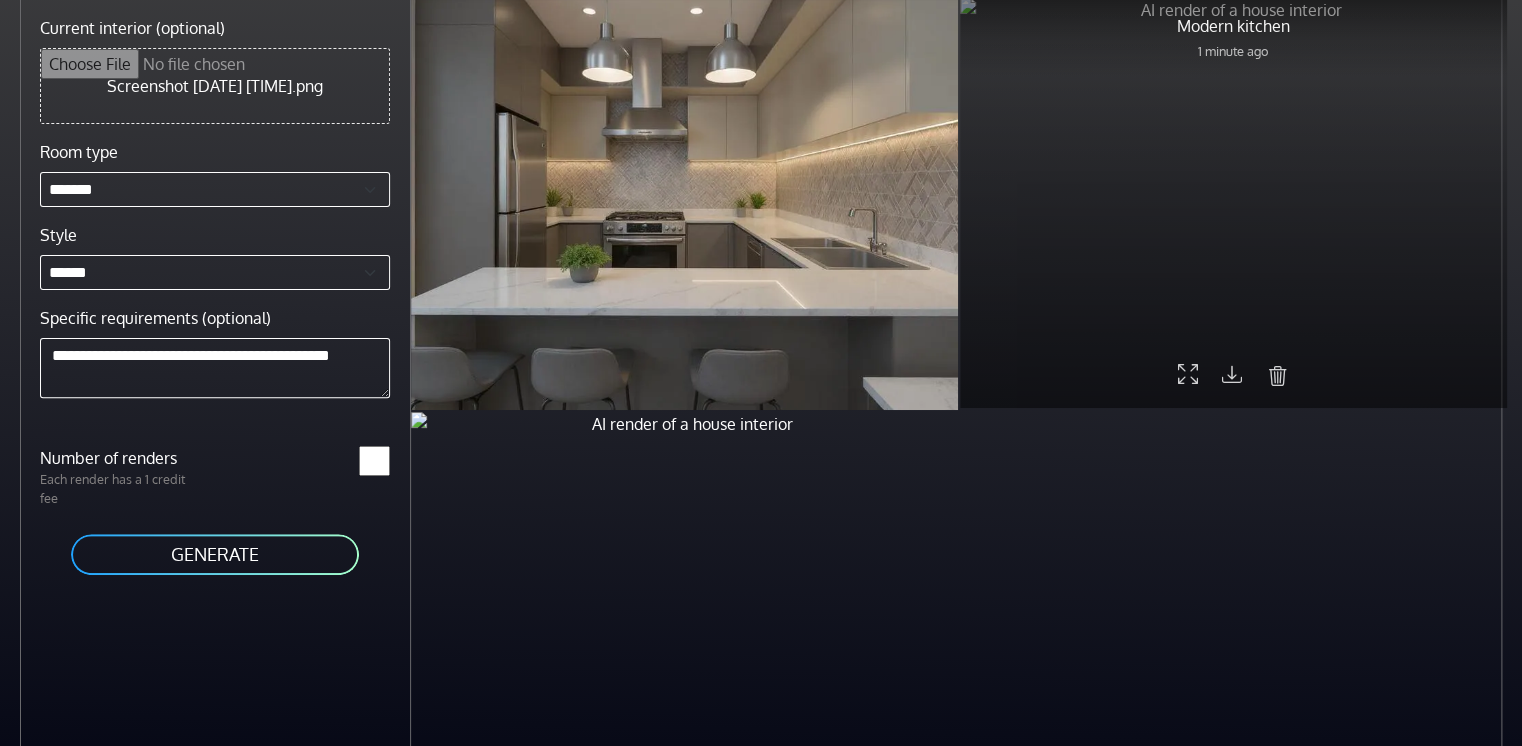 click at bounding box center [1277, 375] 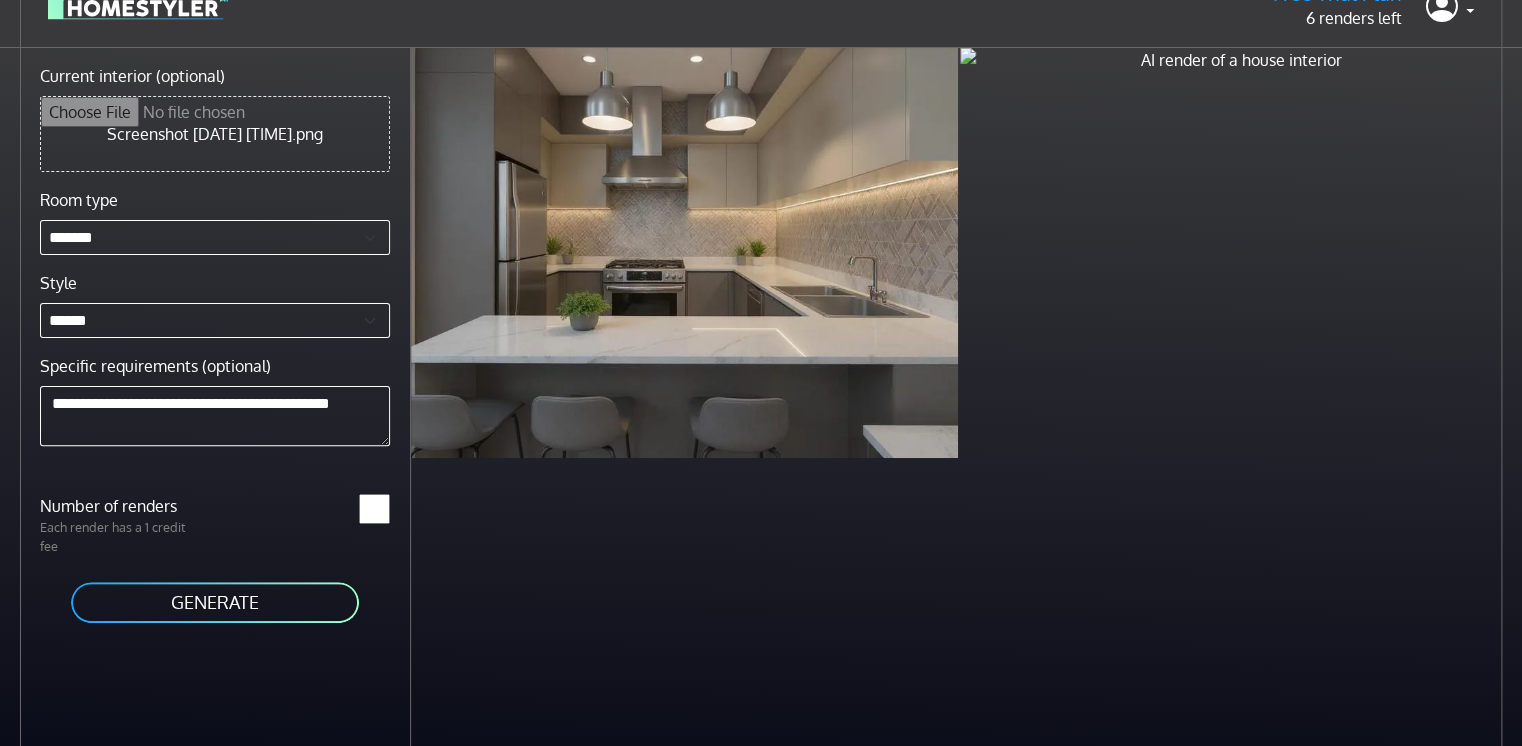 scroll, scrollTop: 0, scrollLeft: 0, axis: both 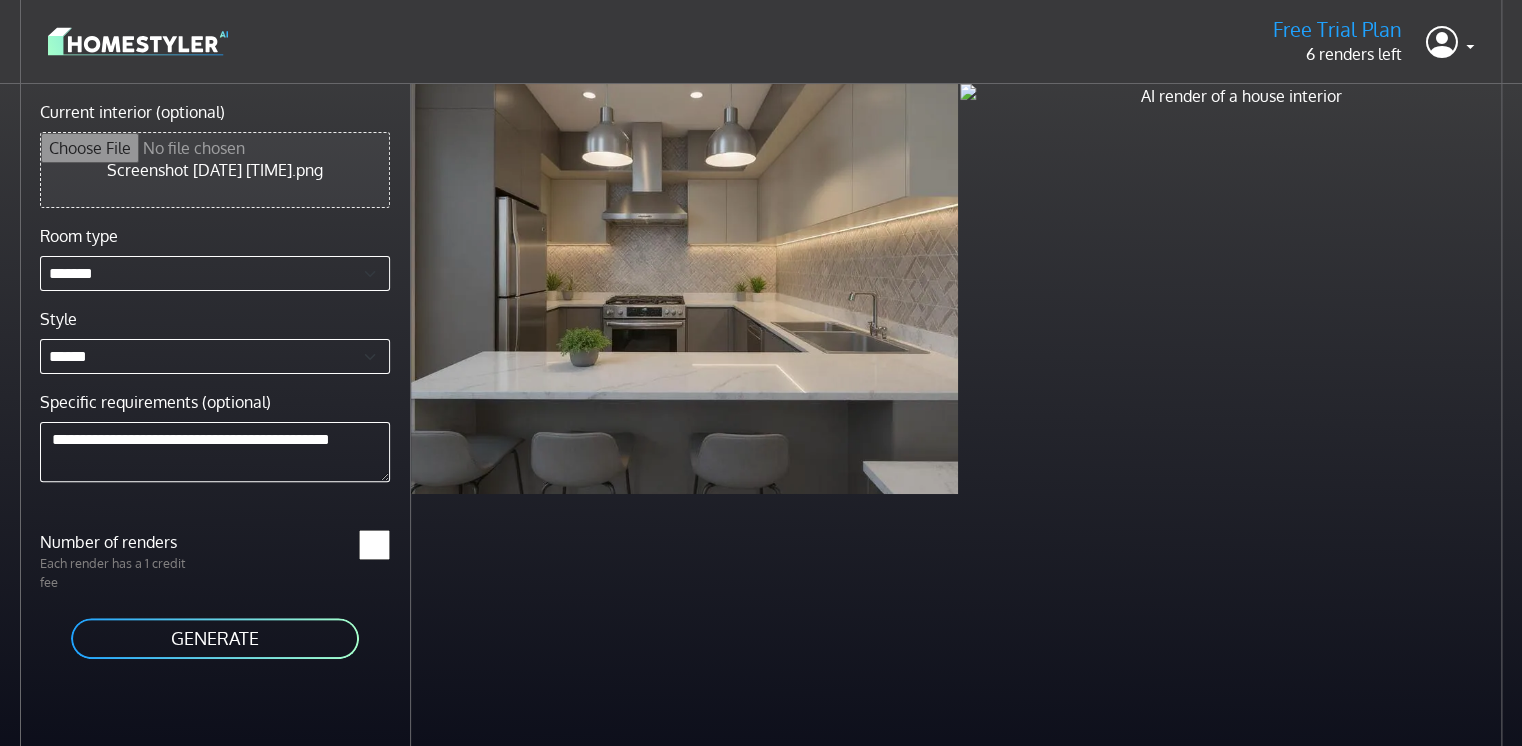 click on "Current interior (optional)" at bounding box center [215, 170] 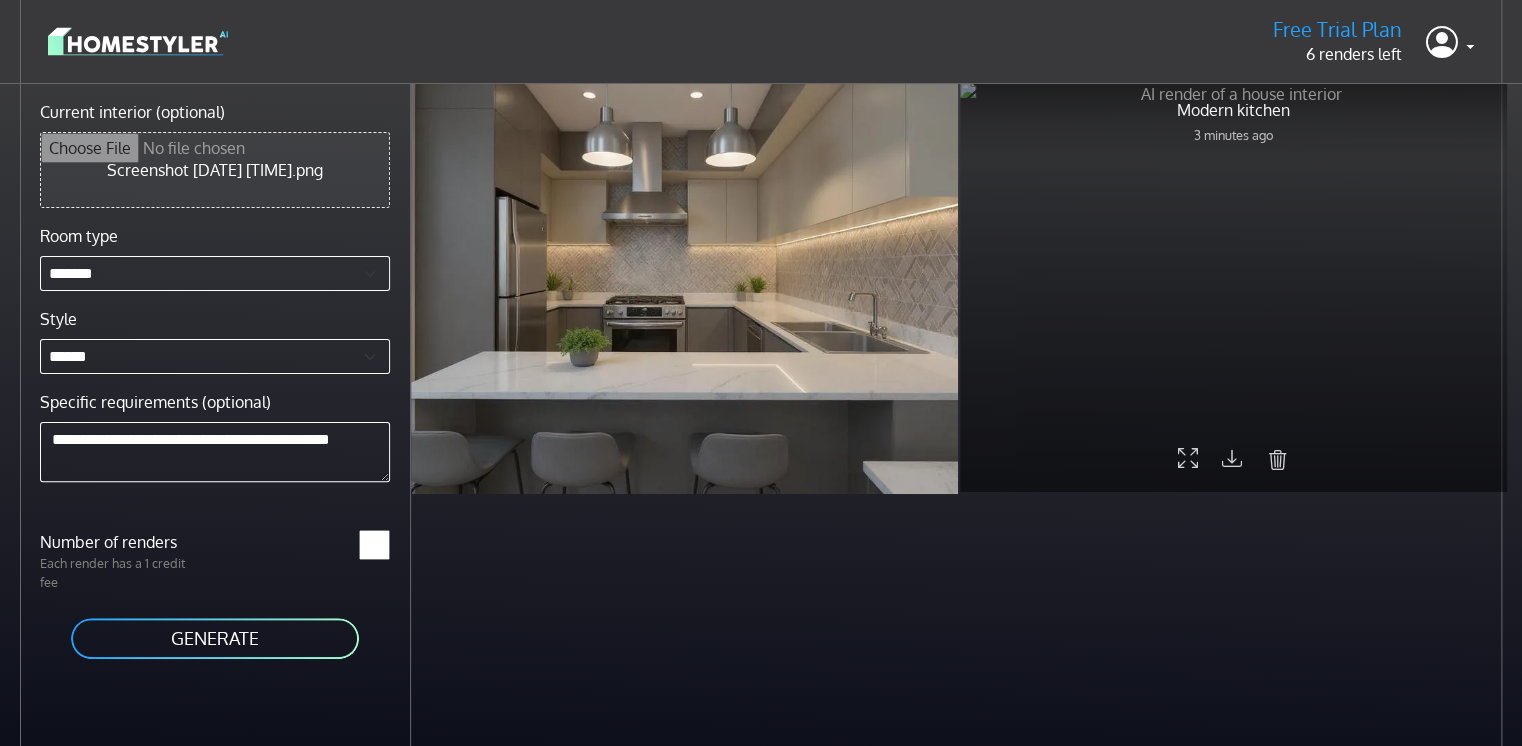 click at bounding box center (1277, 459) 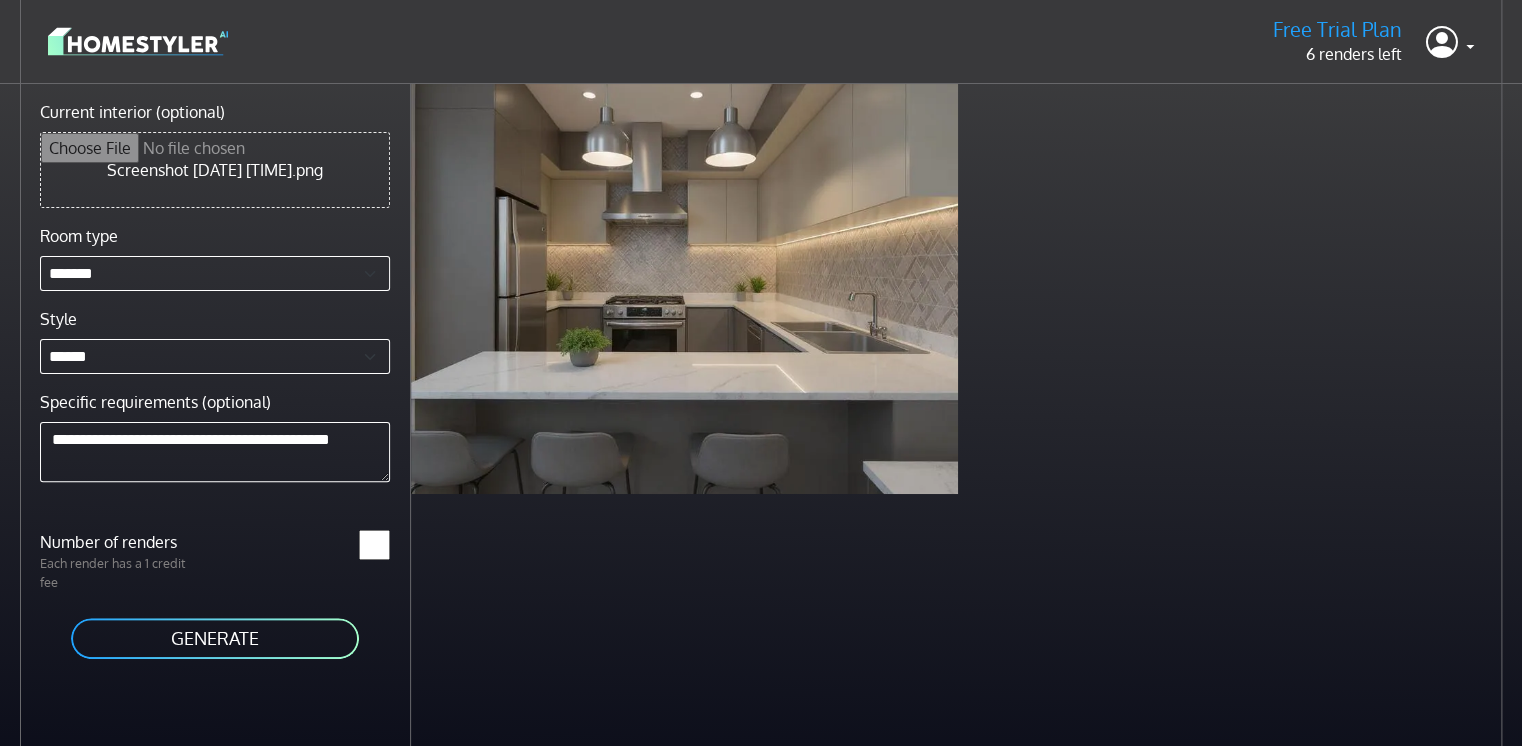 click on "GENERATE" at bounding box center (215, 638) 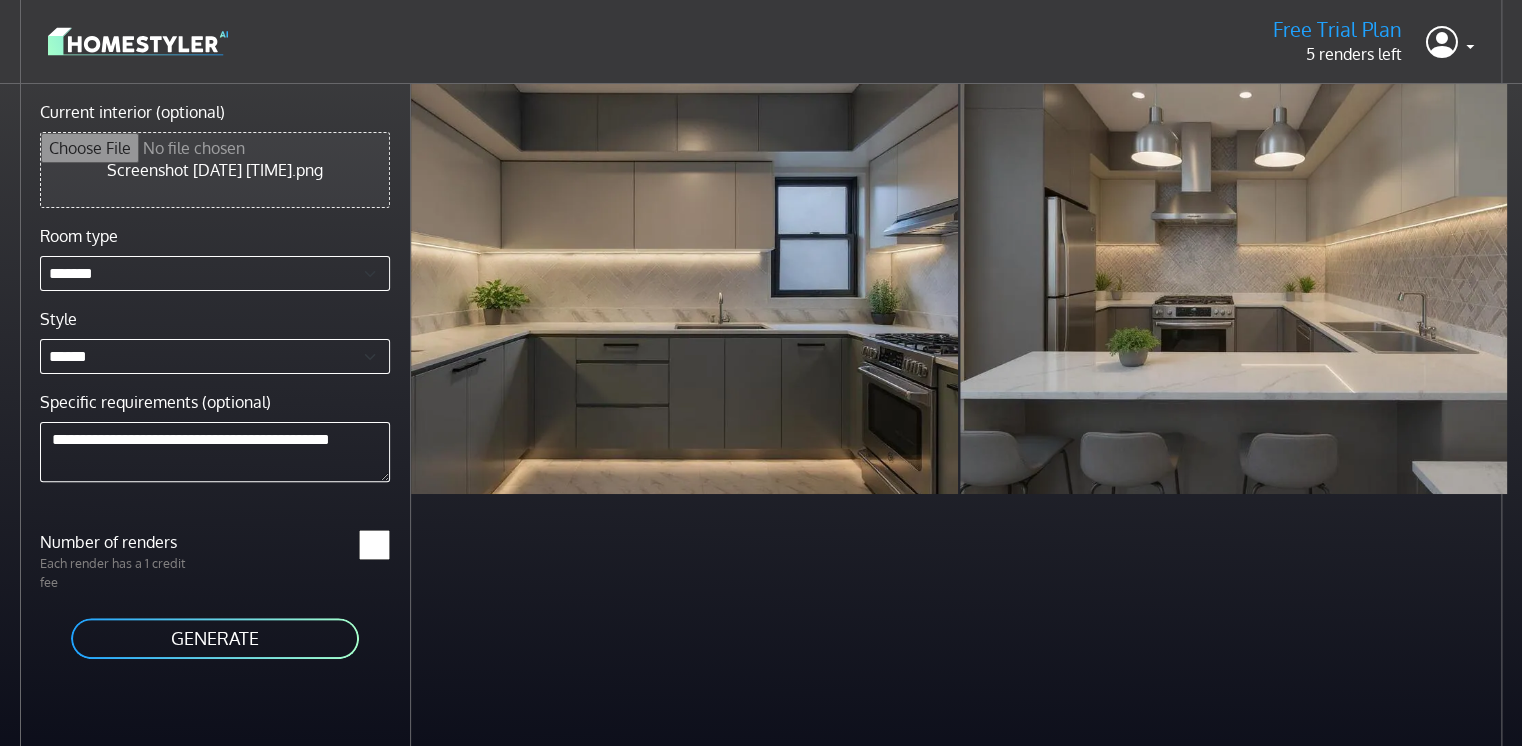 click on "Current interior (optional)" at bounding box center (215, 170) 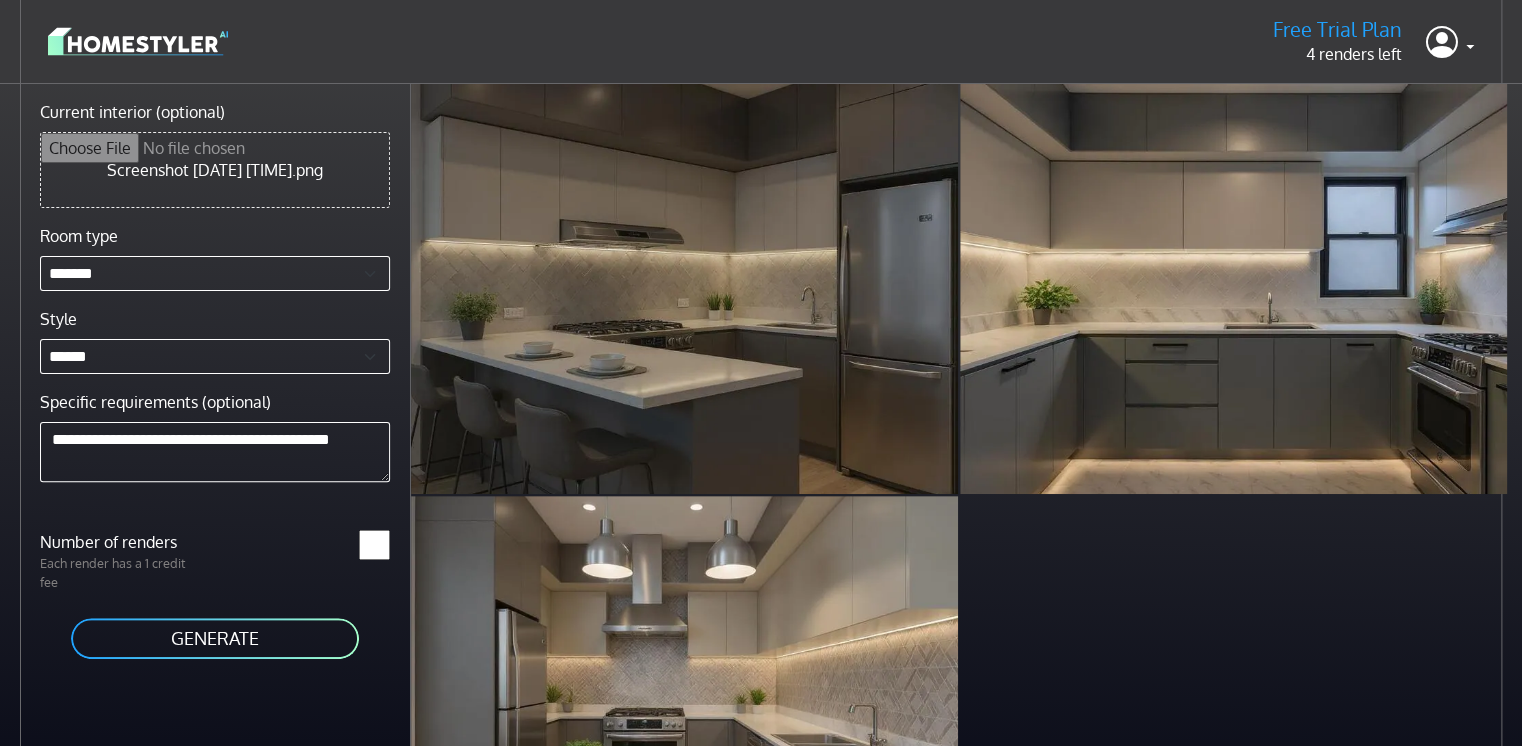 click on "Current interior (optional)" at bounding box center [215, 170] 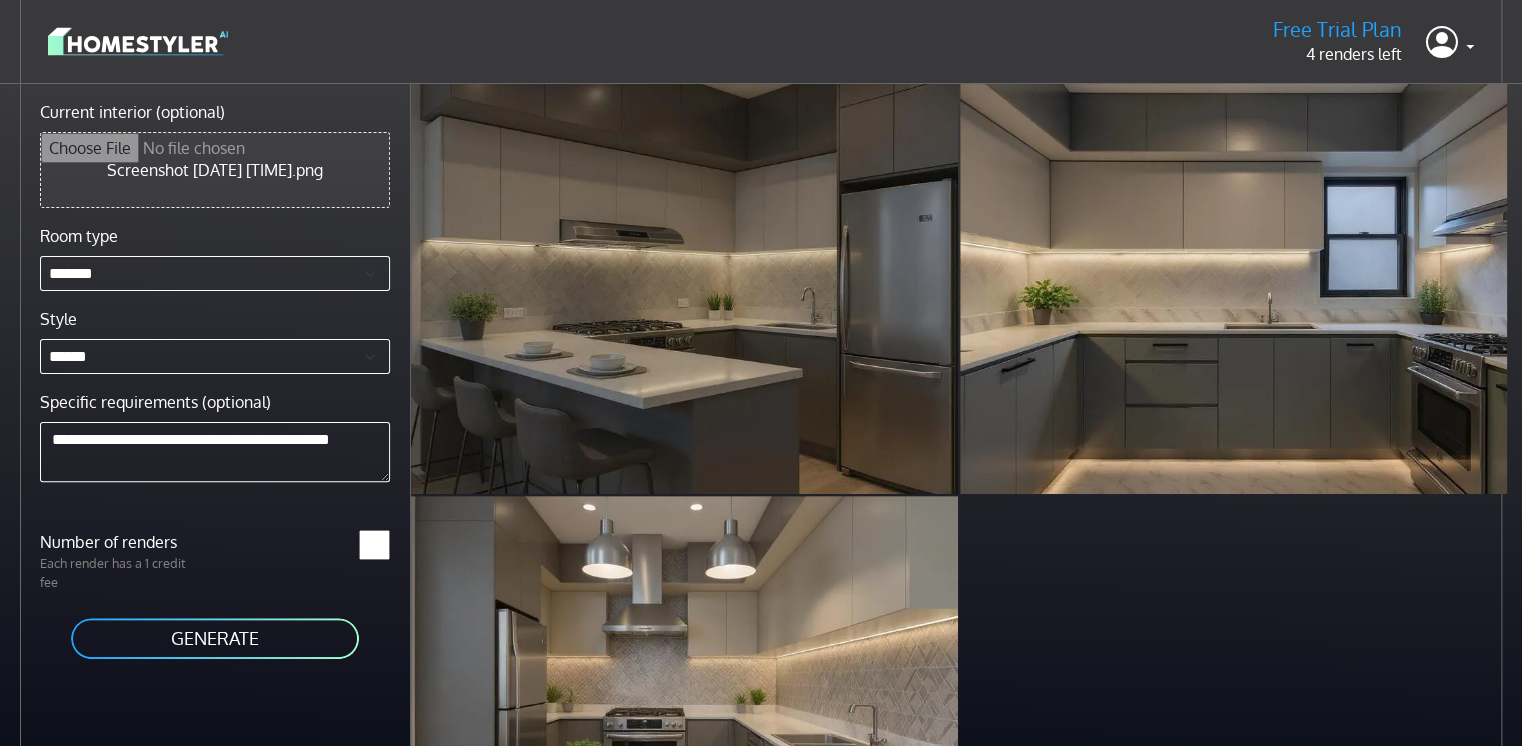 click on "GENERATE" at bounding box center [215, 638] 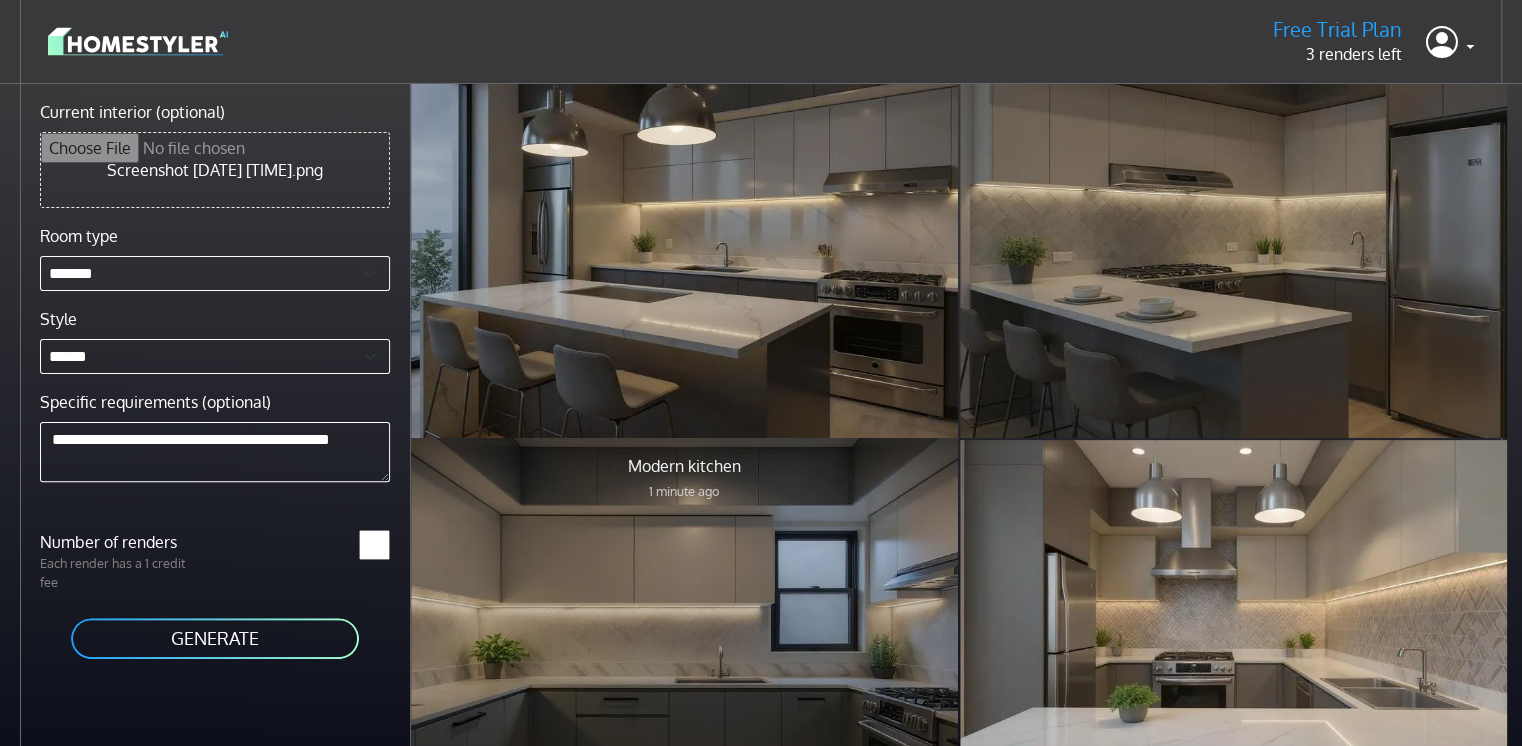scroll, scrollTop: 87, scrollLeft: 0, axis: vertical 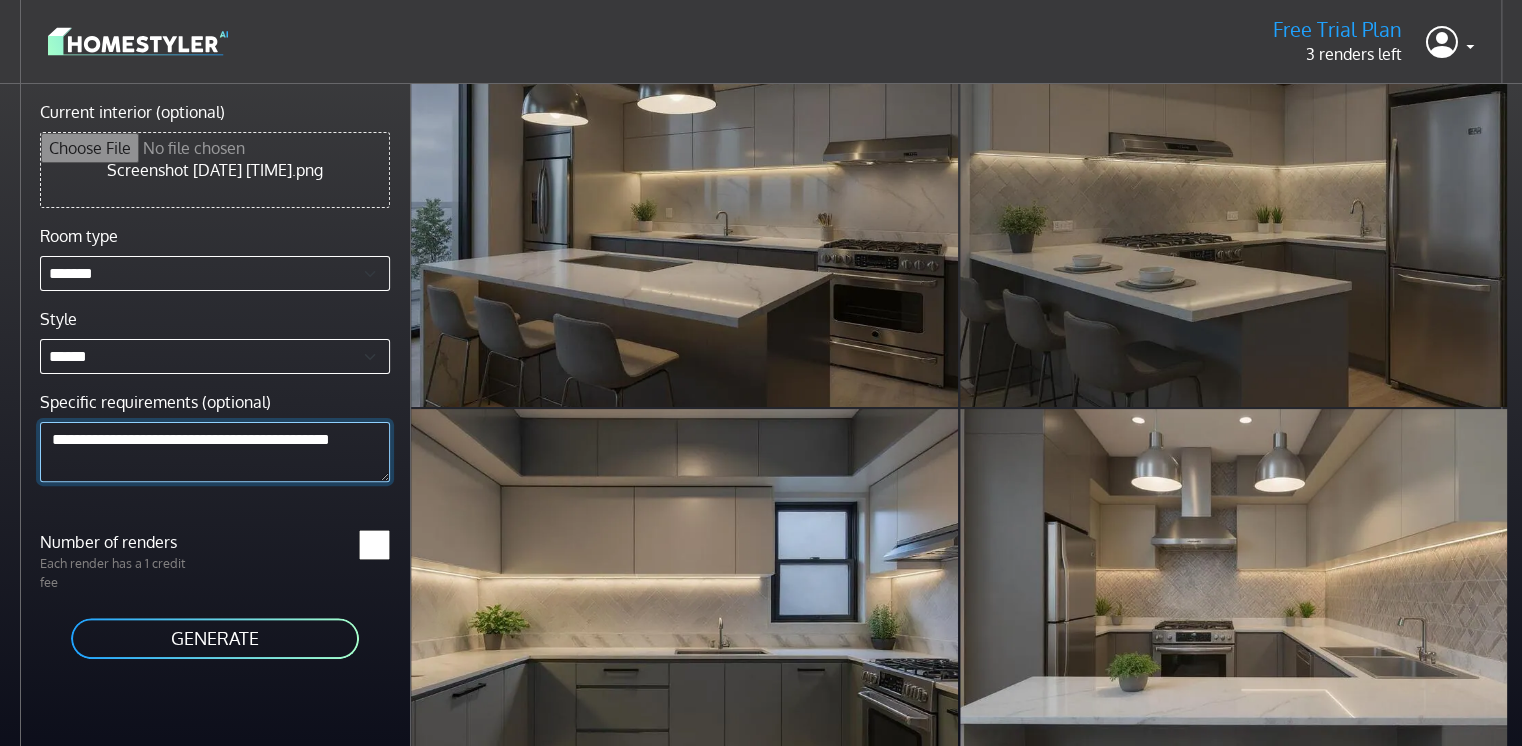 click on "**********" at bounding box center [215, 451] 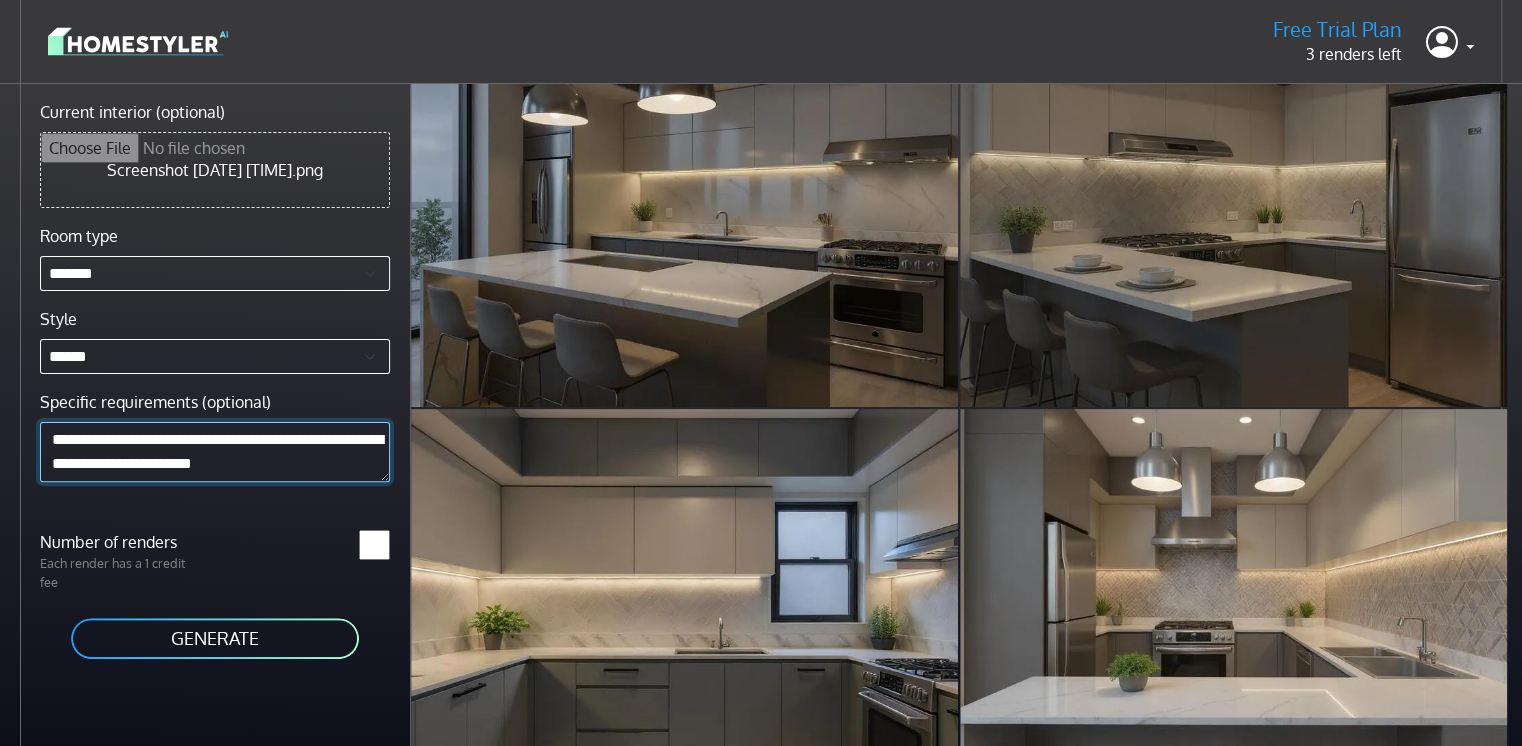 type on "**********" 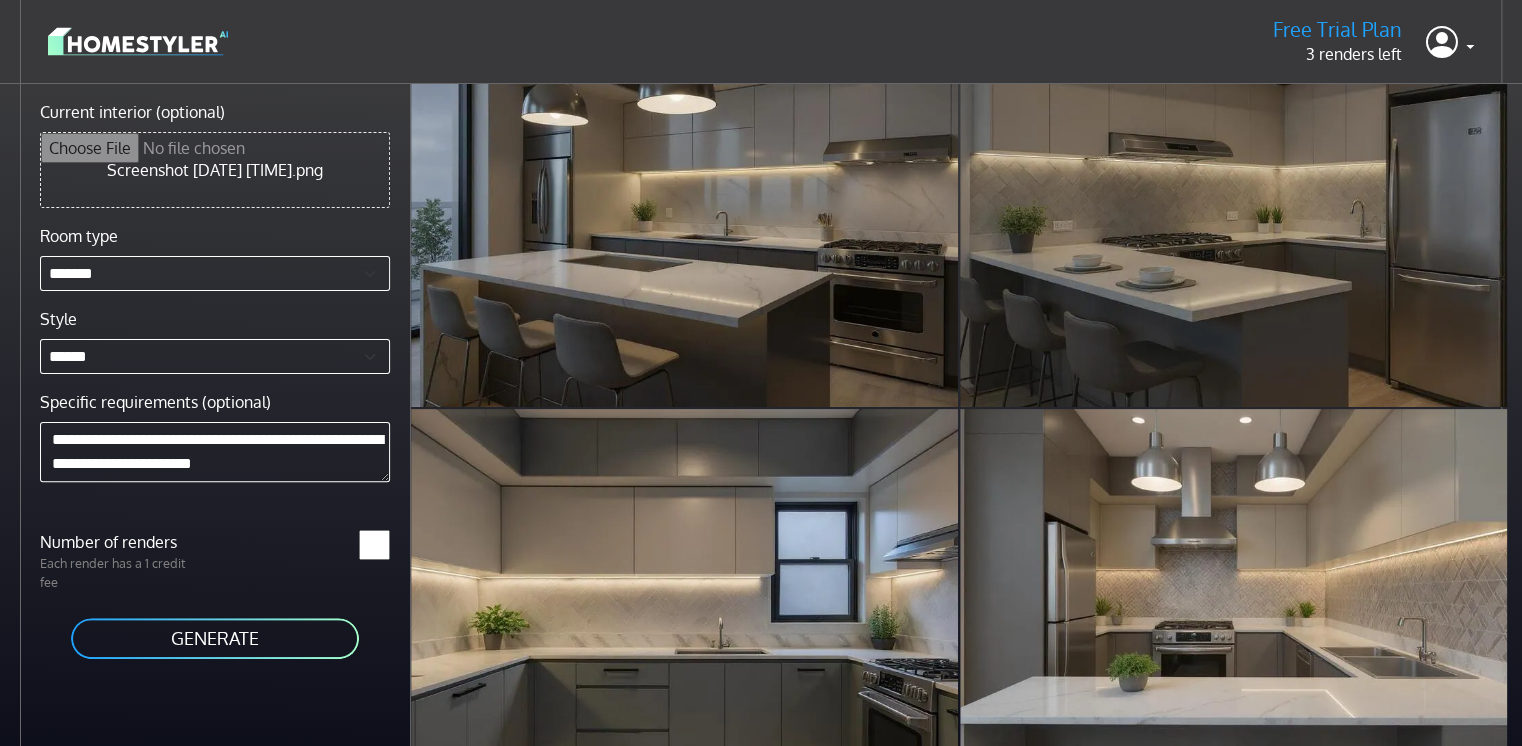 click on "Current interior (optional)" at bounding box center [215, 170] 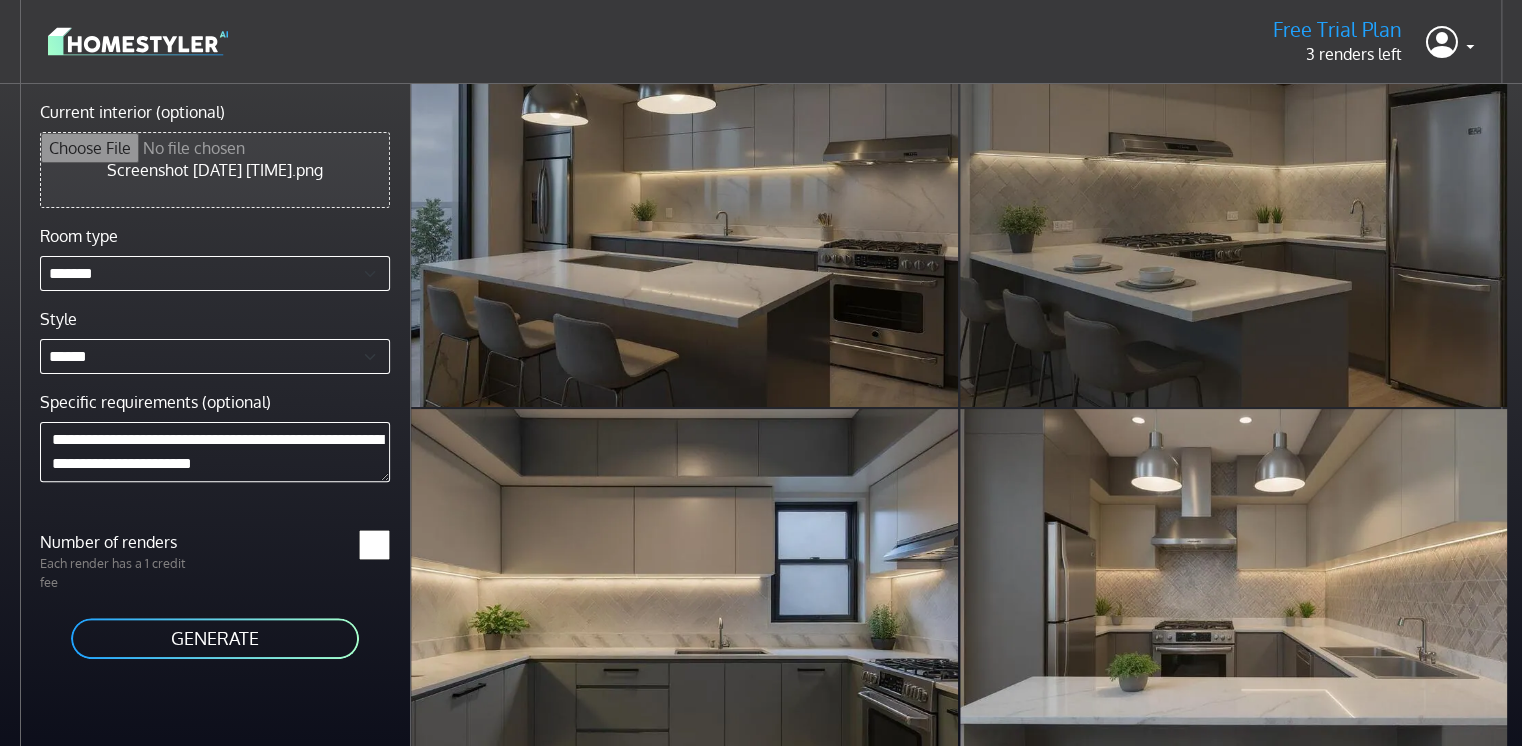 click on "GENERATE" at bounding box center [215, 638] 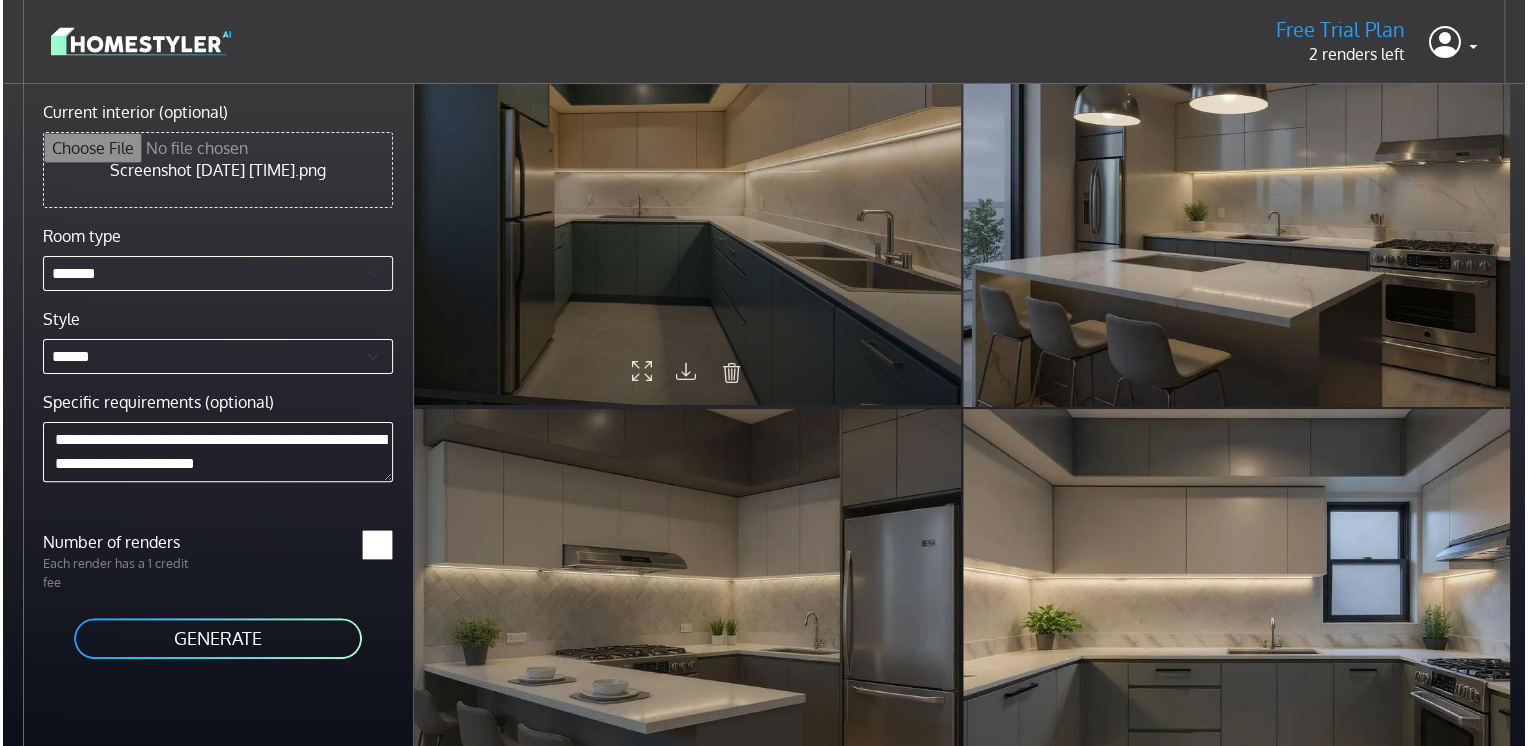 scroll, scrollTop: 0, scrollLeft: 0, axis: both 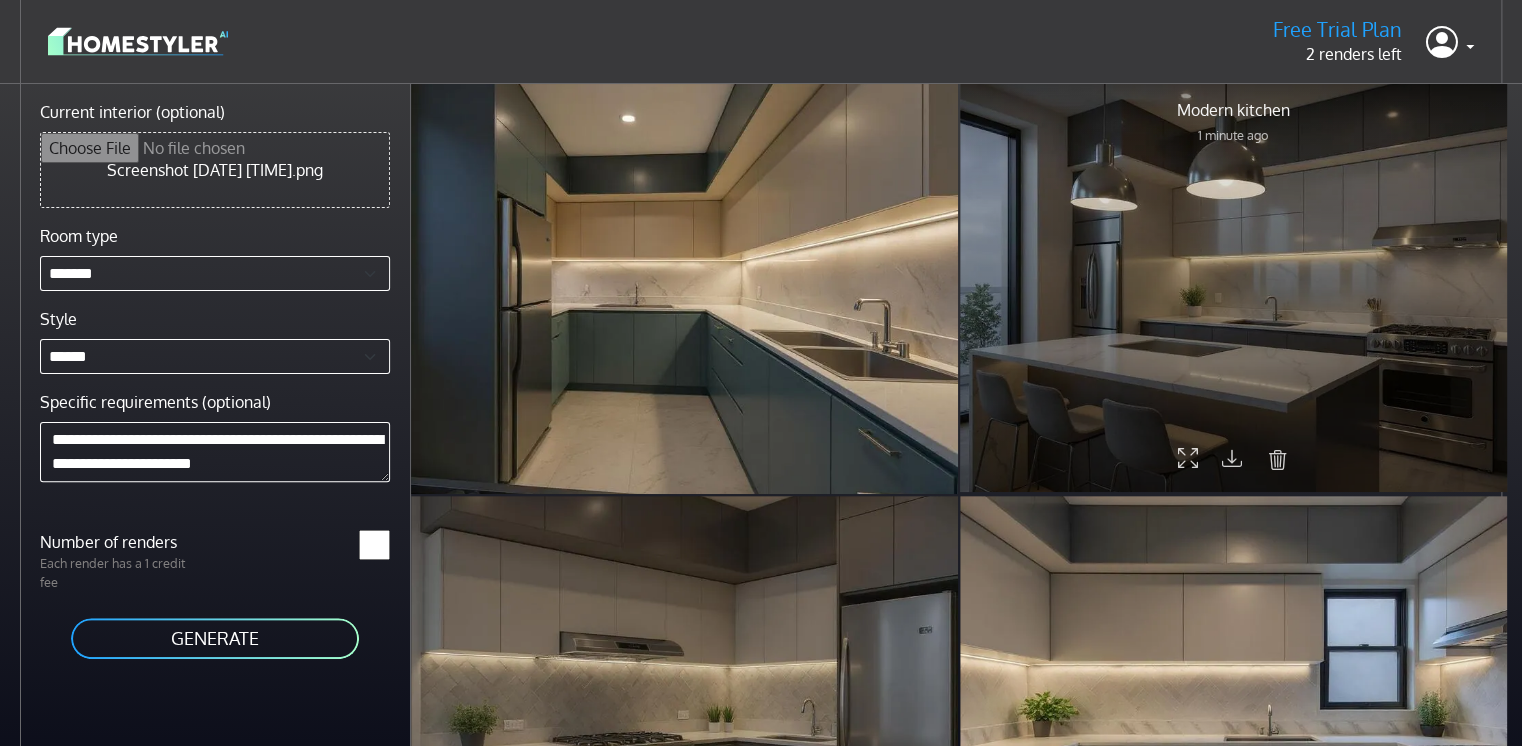 click at bounding box center [1233, 287] 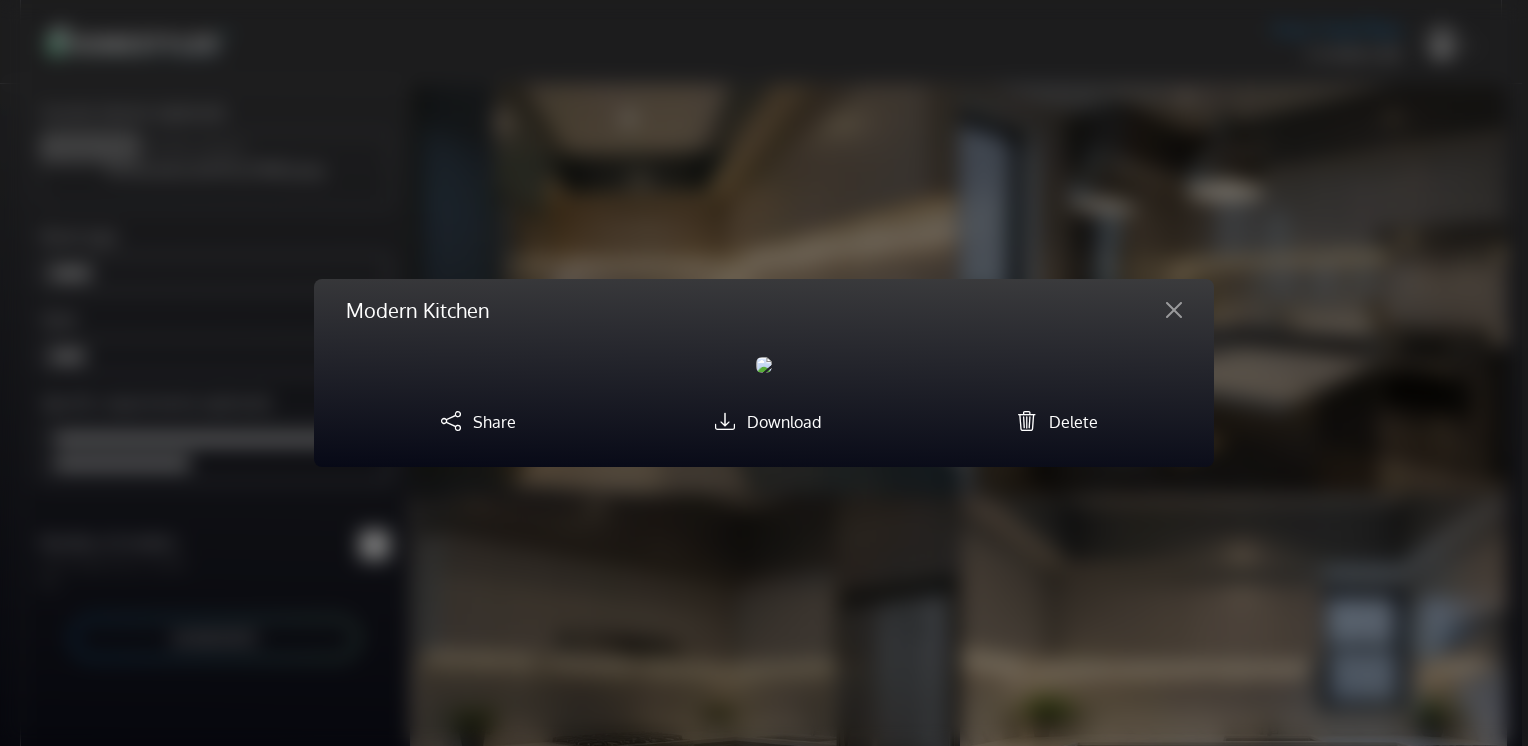 scroll, scrollTop: 181, scrollLeft: 0, axis: vertical 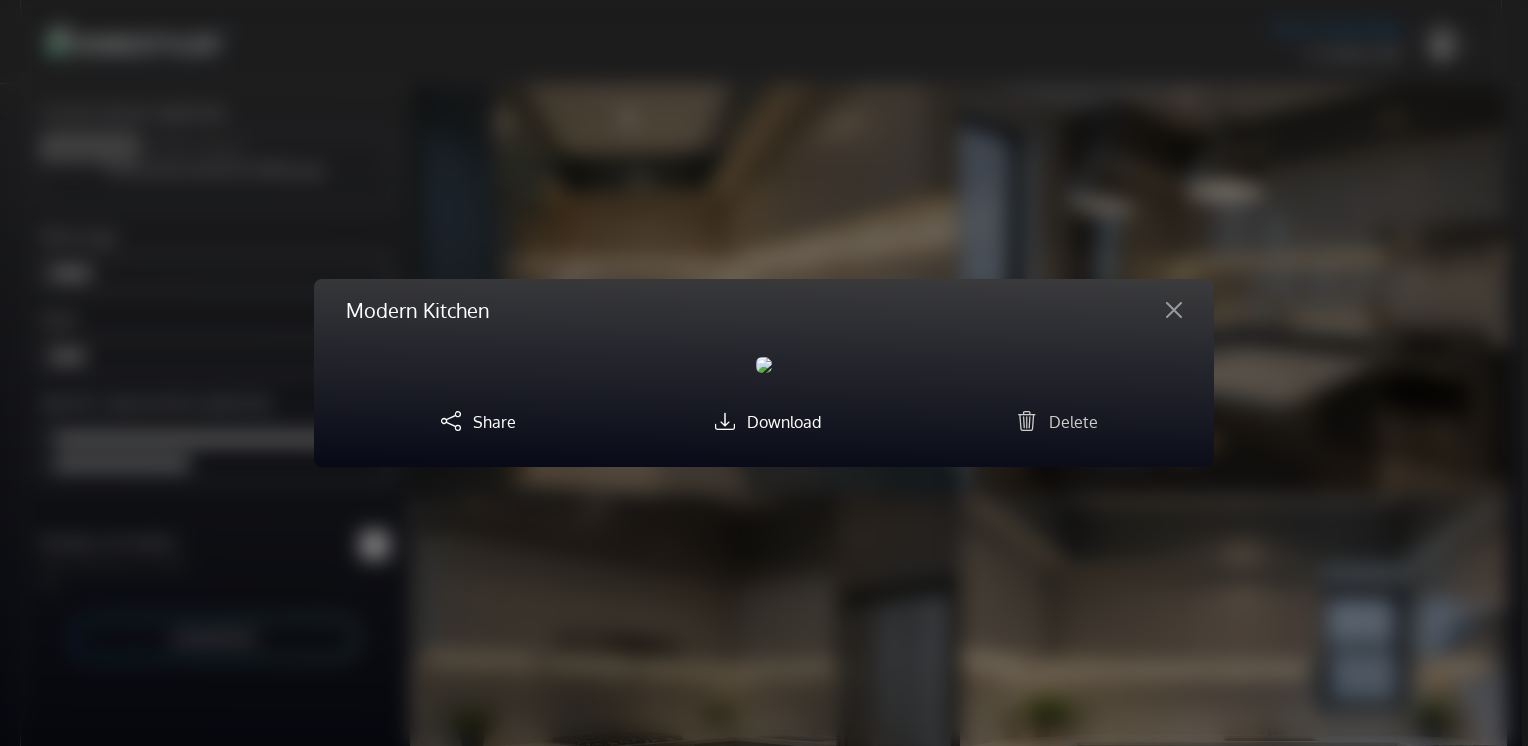 click on "Delete" at bounding box center [1053, 420] 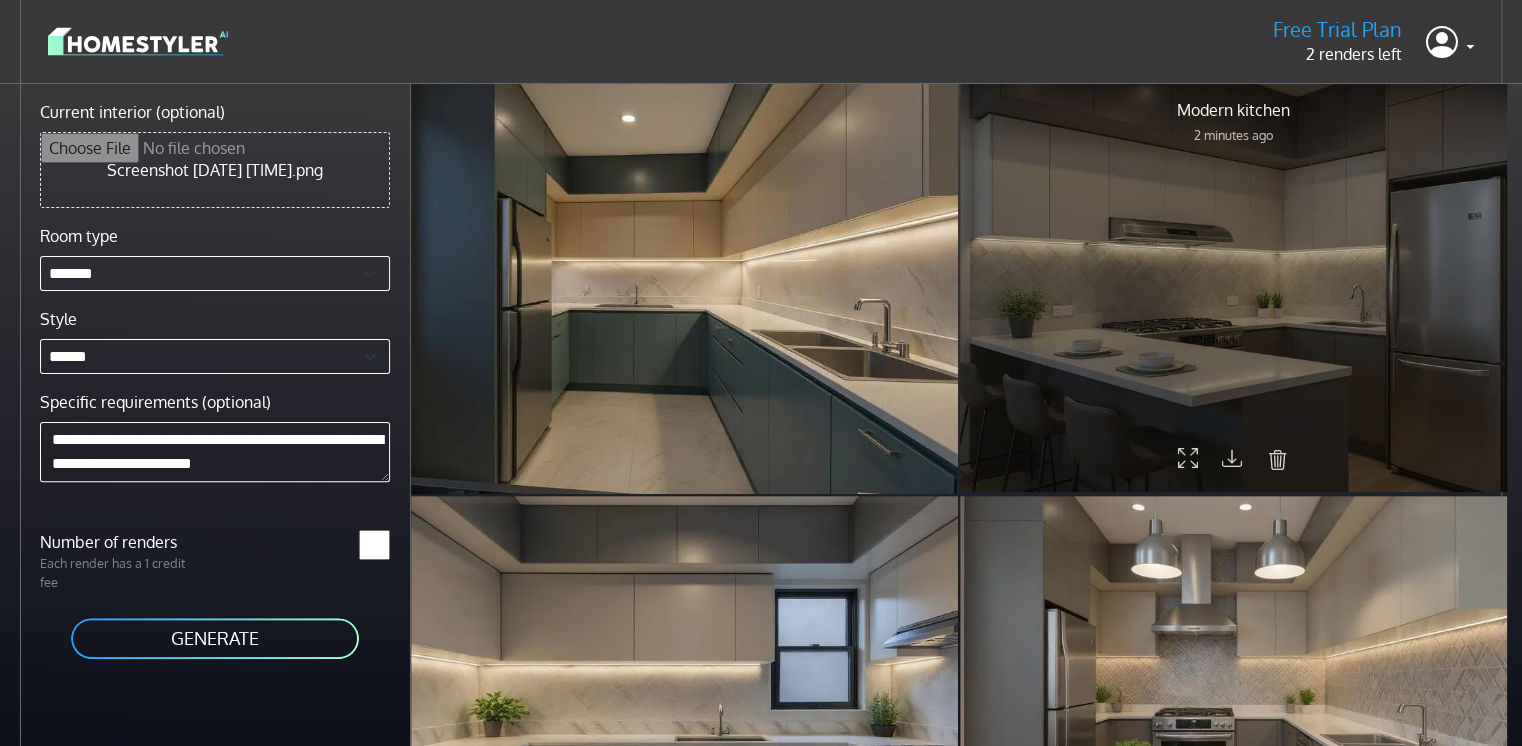 click at bounding box center [1233, 287] 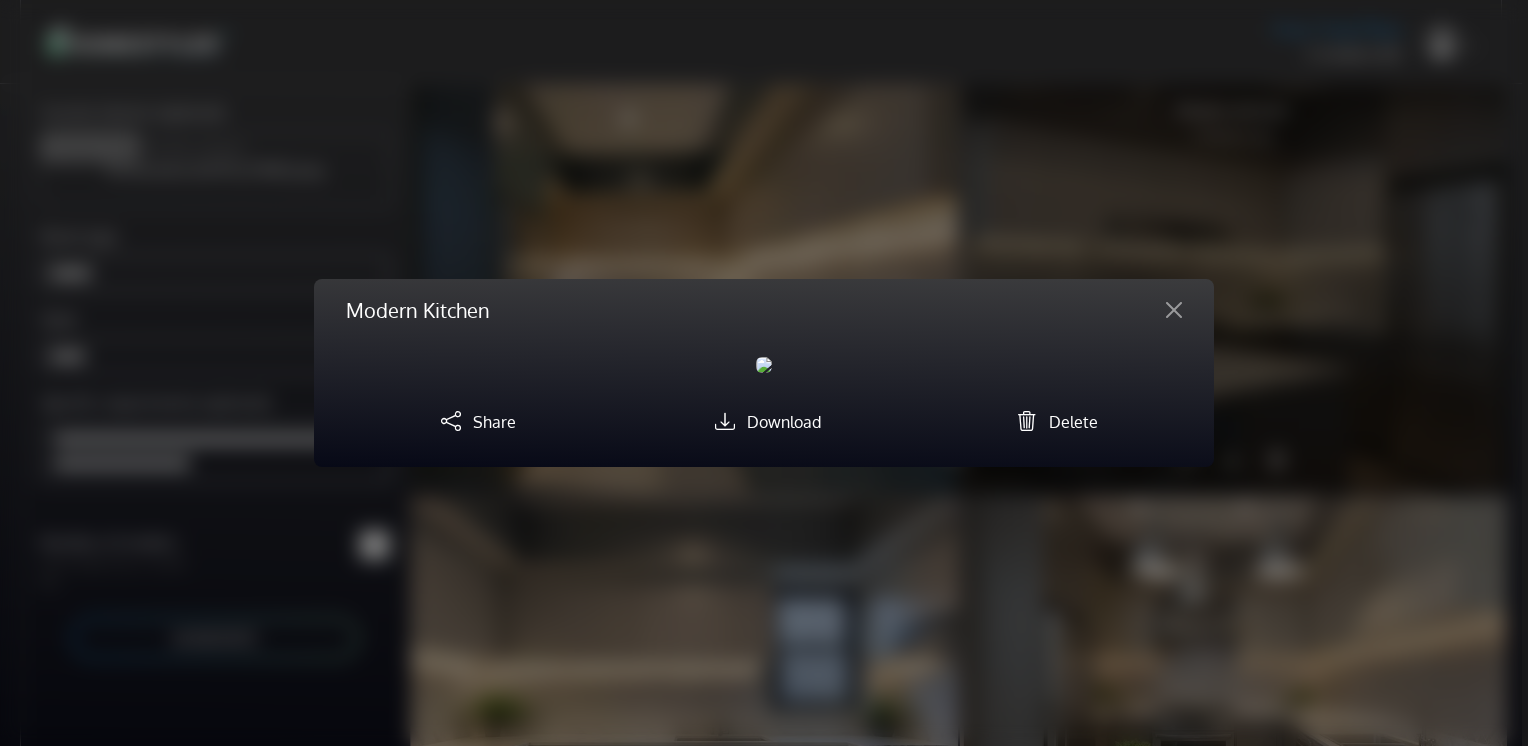 scroll, scrollTop: 0, scrollLeft: 0, axis: both 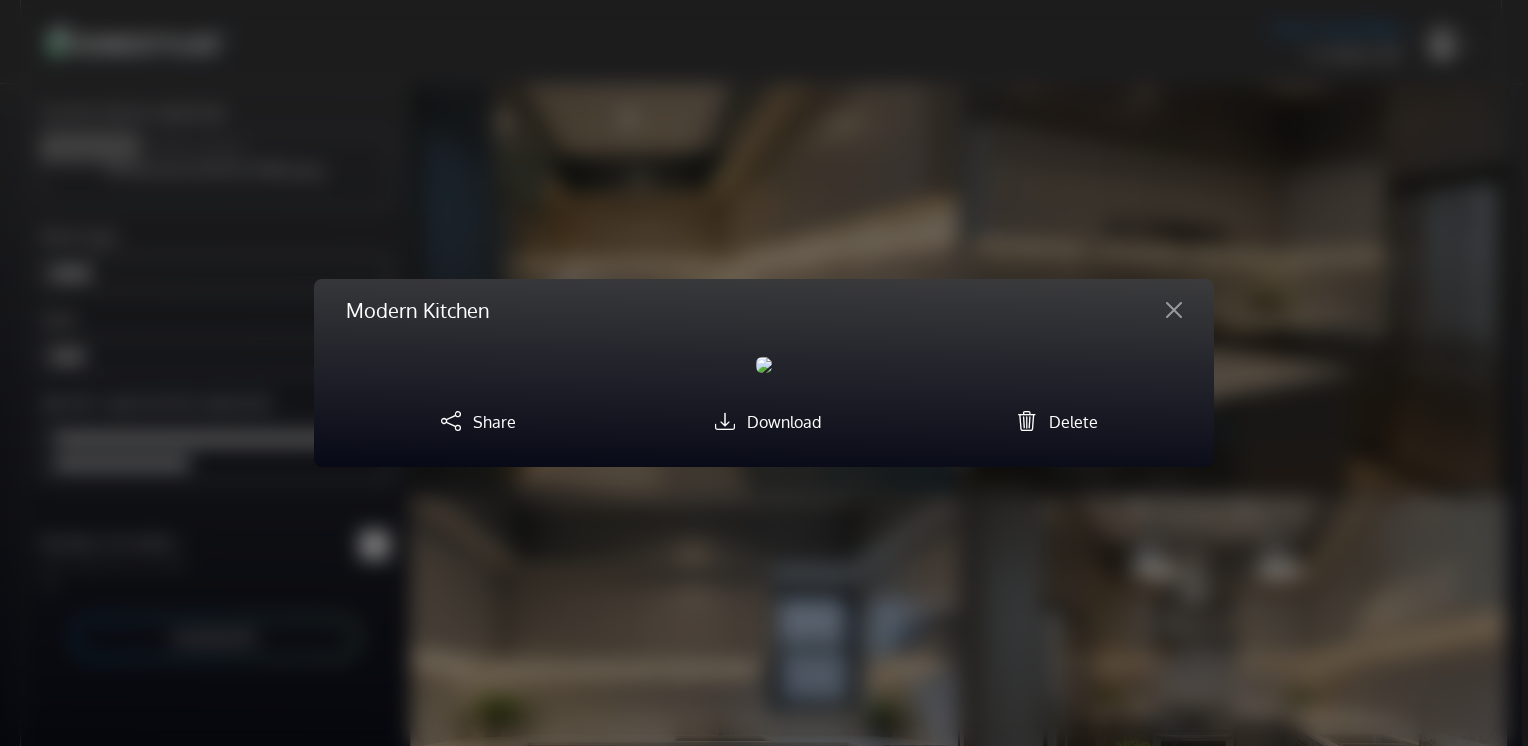 click at bounding box center (771, 365) 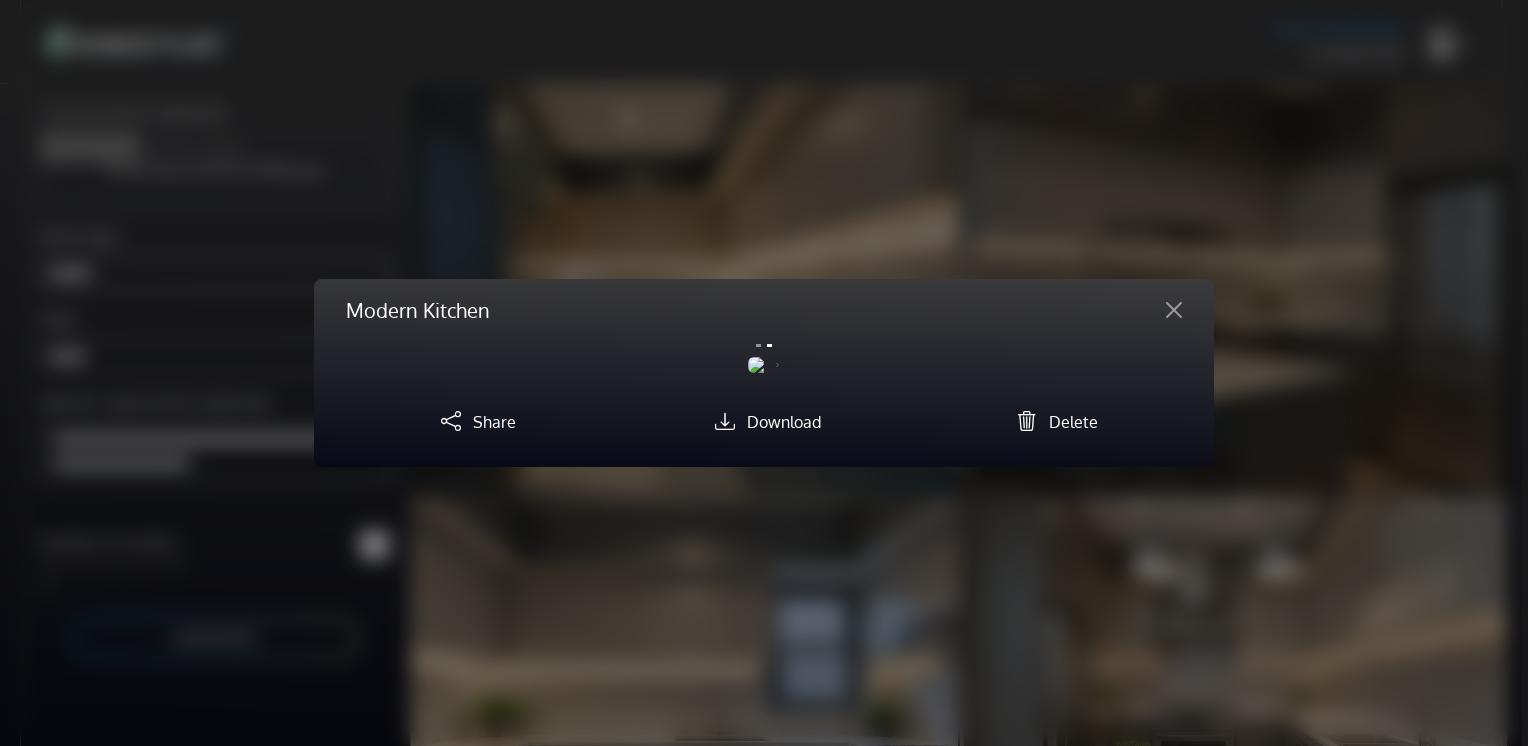 scroll, scrollTop: 176, scrollLeft: 0, axis: vertical 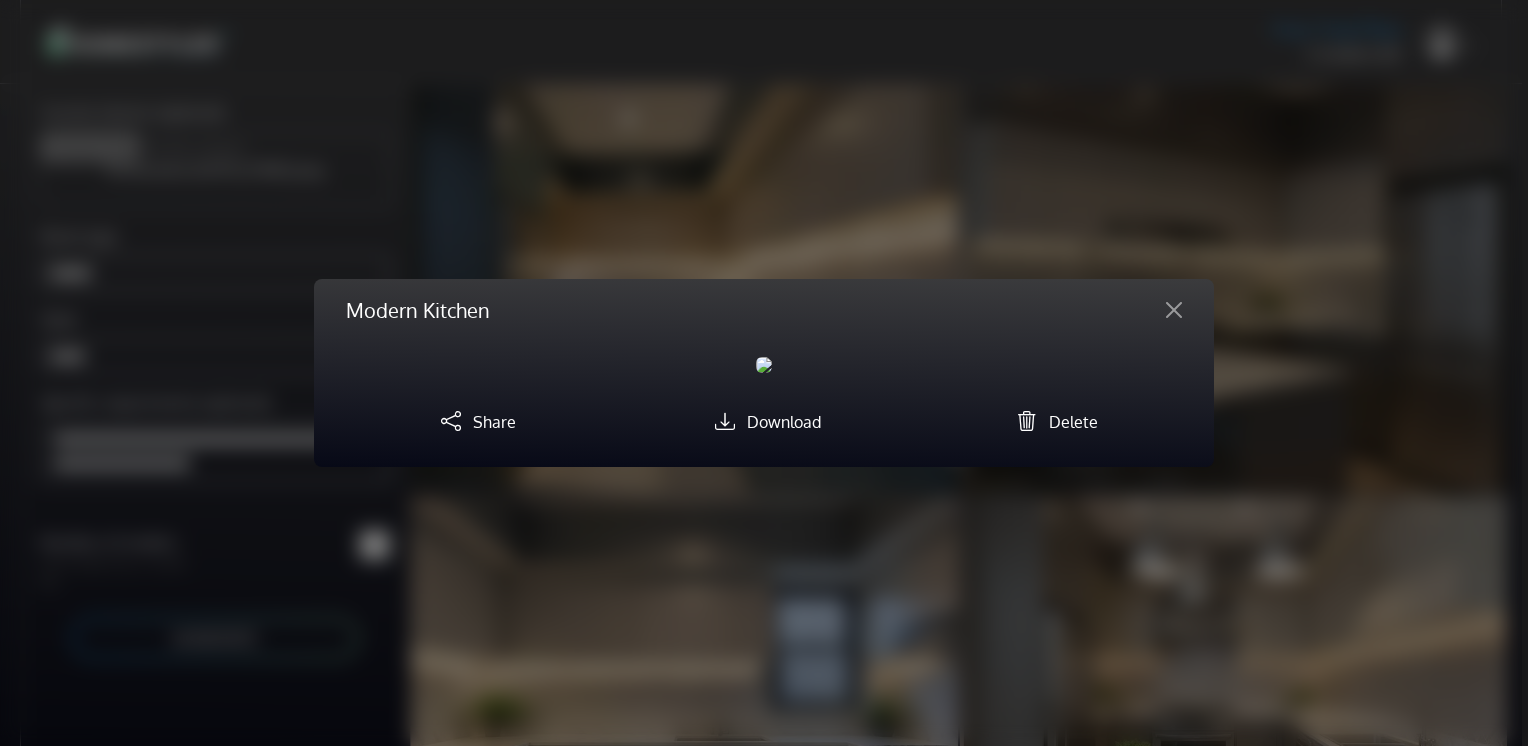 click on "Delete" at bounding box center (1053, 420) 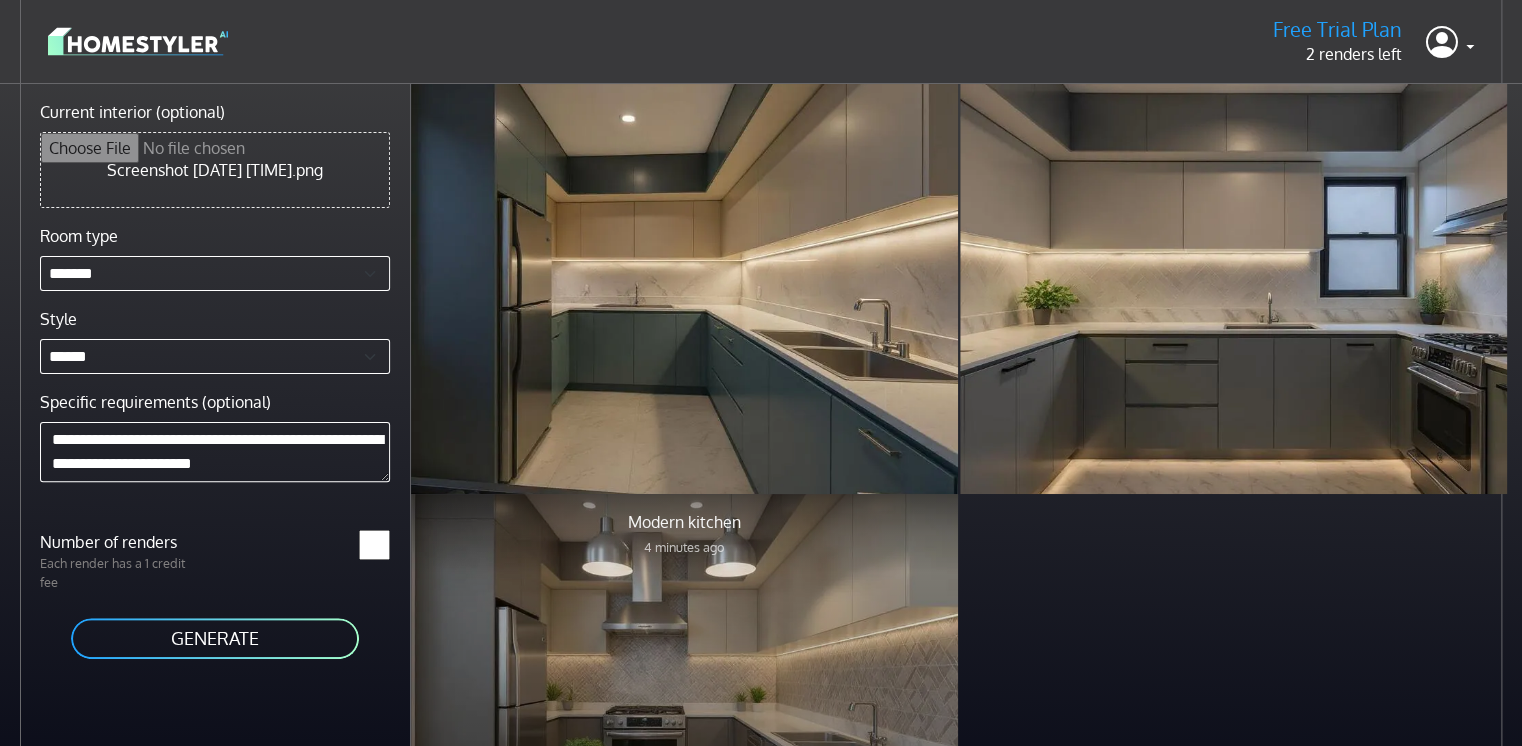 click at bounding box center [684, 699] 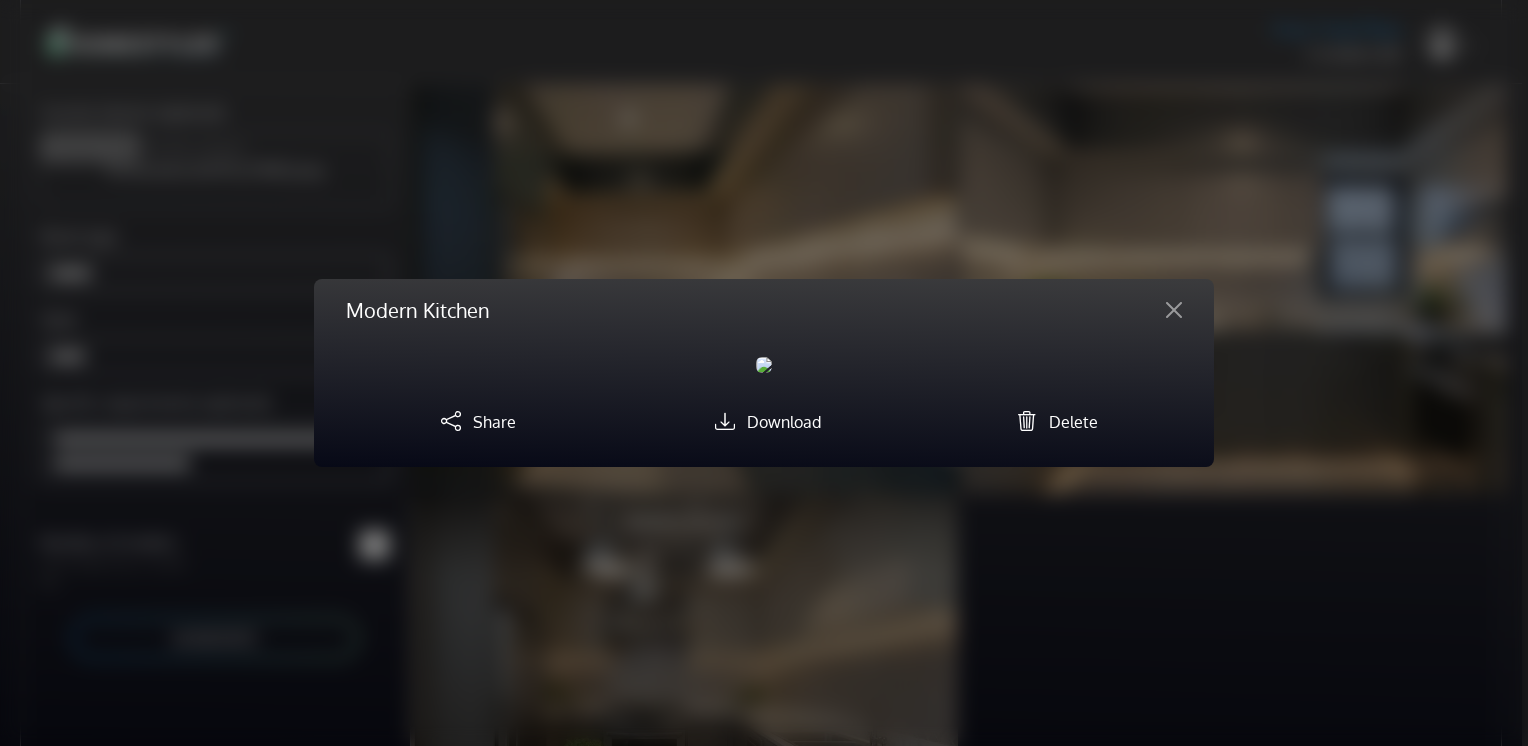 scroll, scrollTop: 0, scrollLeft: 0, axis: both 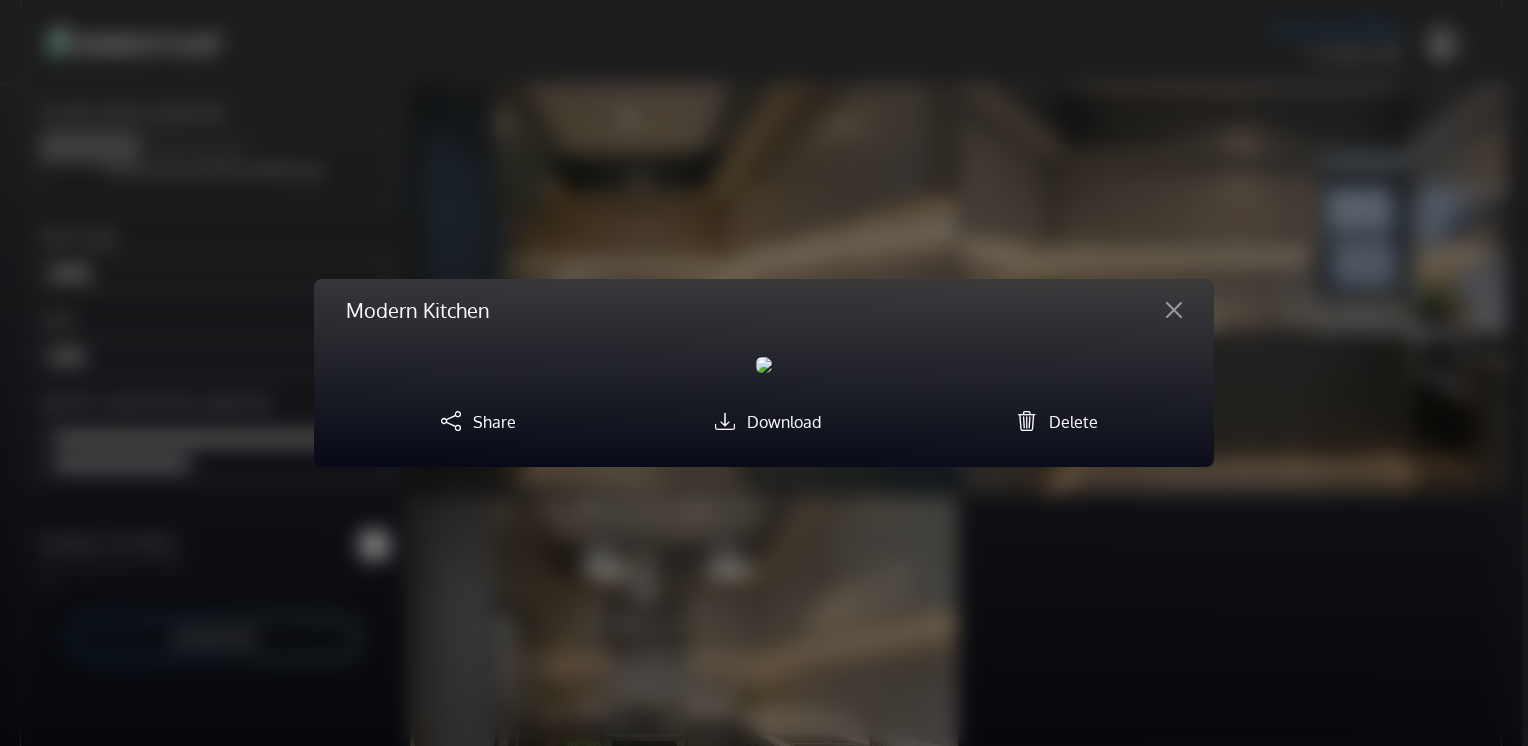 click at bounding box center (771, 365) 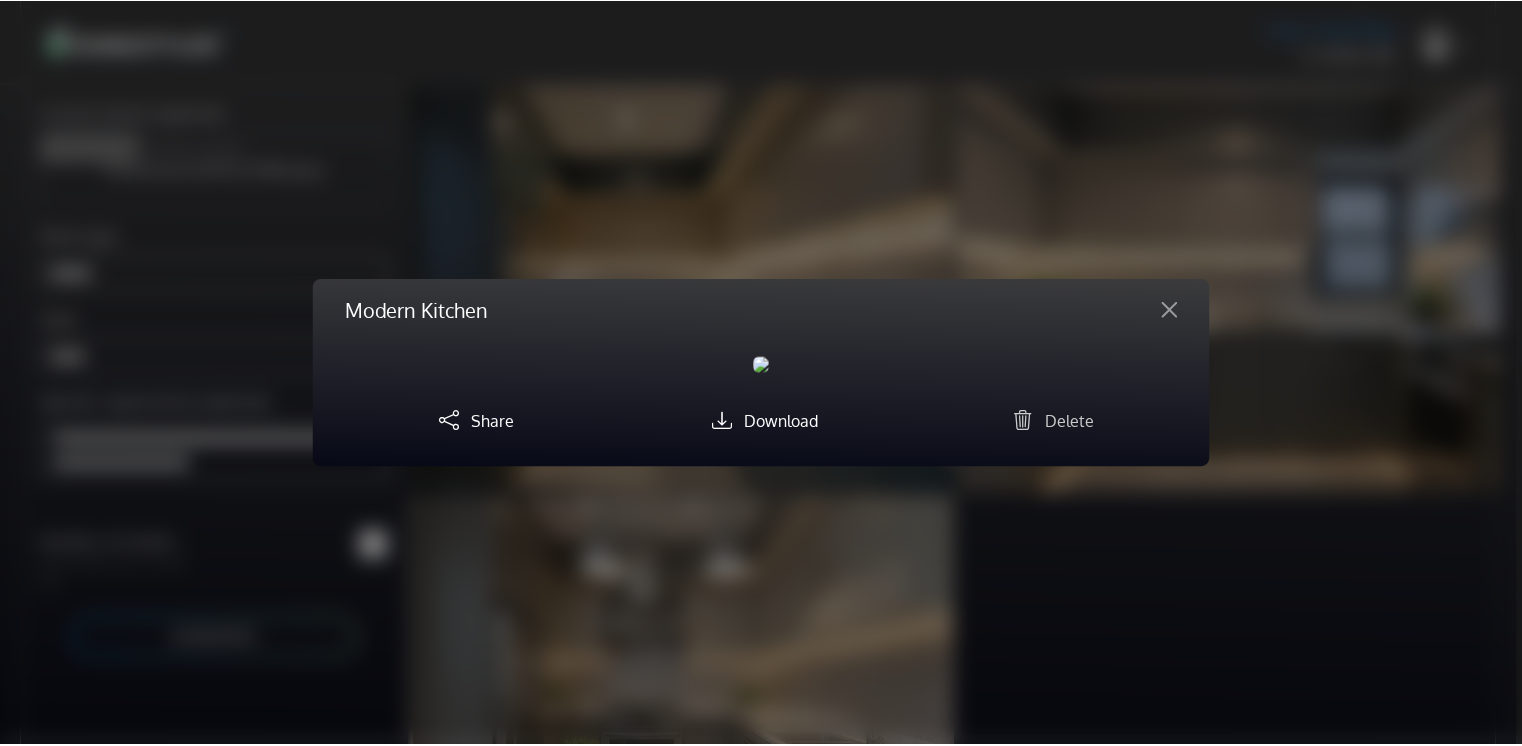 scroll, scrollTop: 168, scrollLeft: 0, axis: vertical 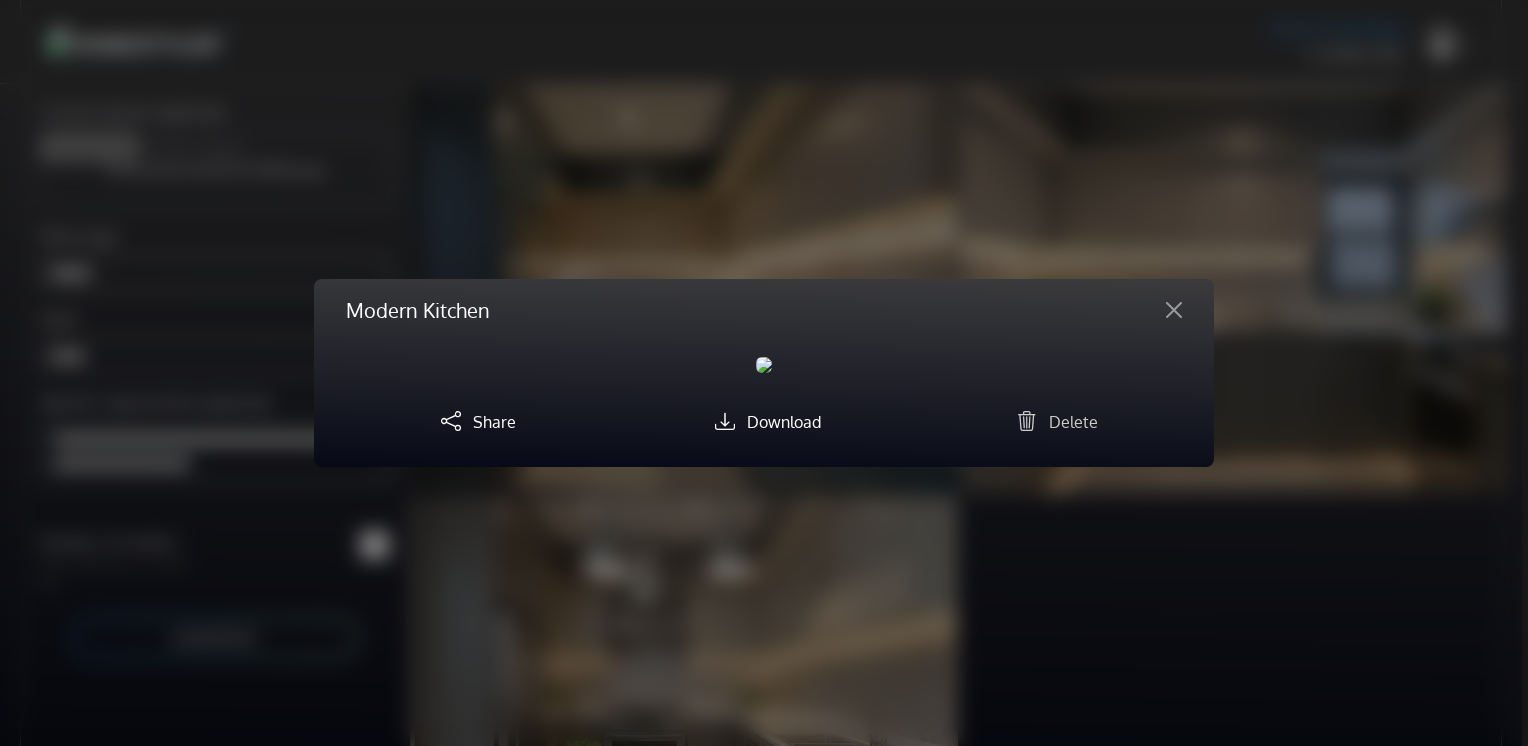 click on "Delete" at bounding box center [1053, 420] 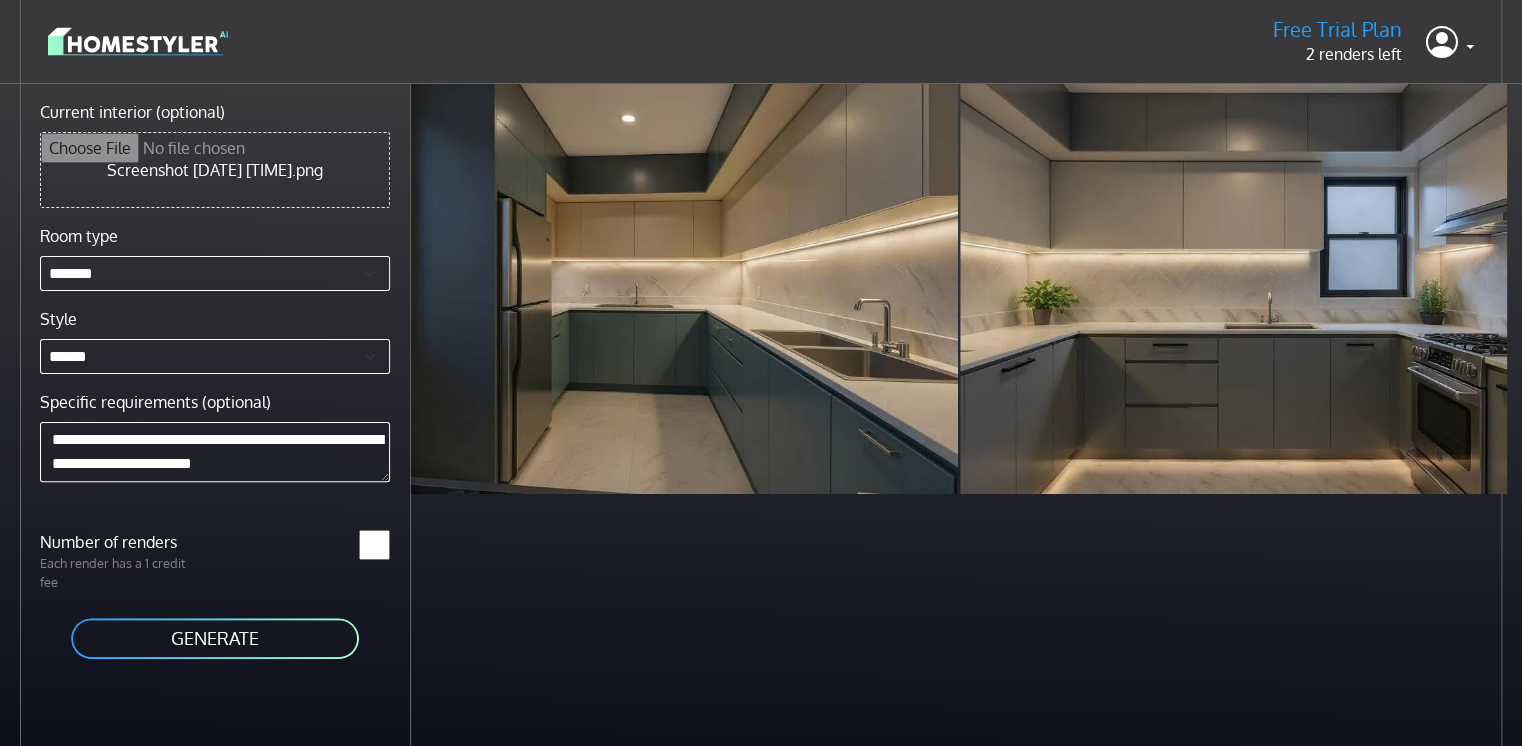 click on "Current interior (optional)" at bounding box center (215, 170) 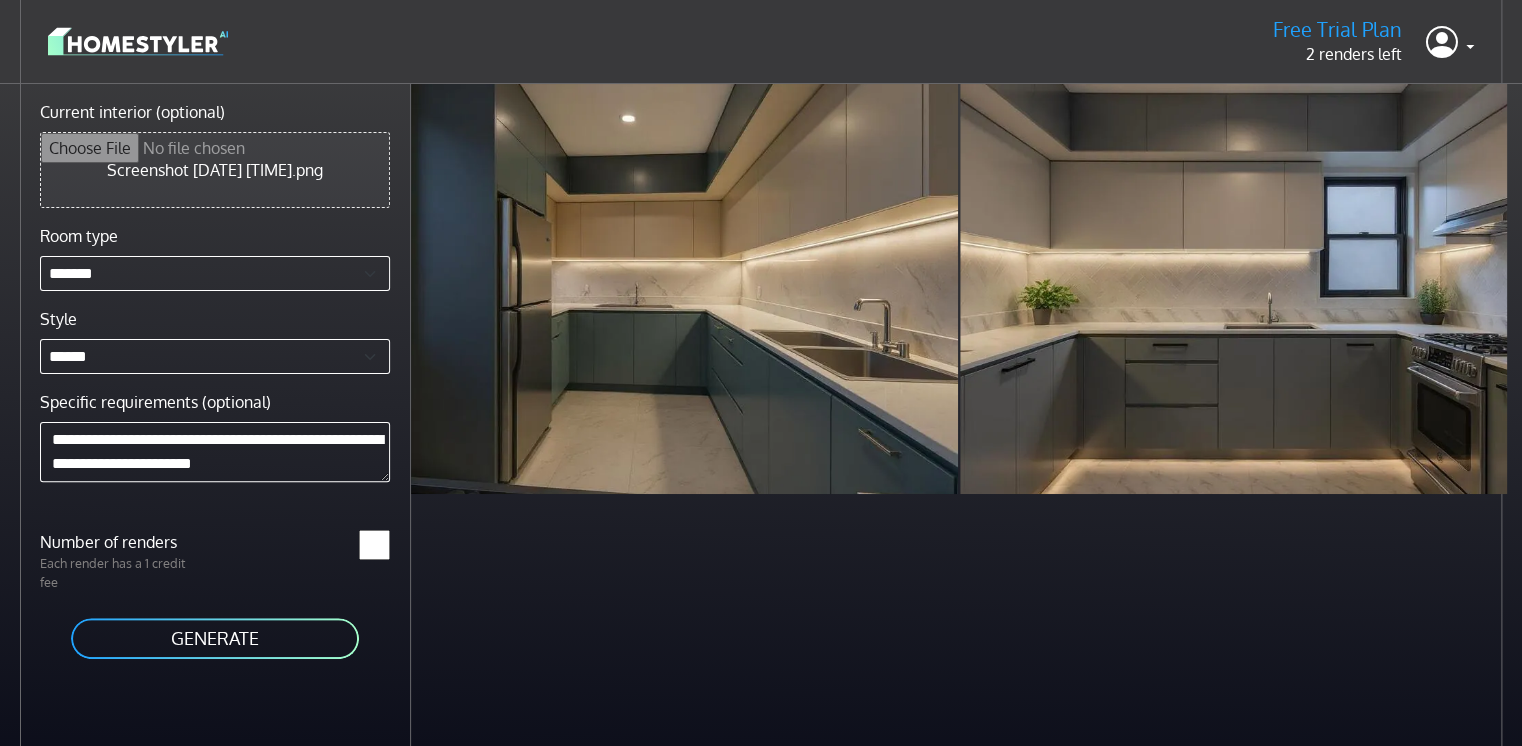 type on "**********" 